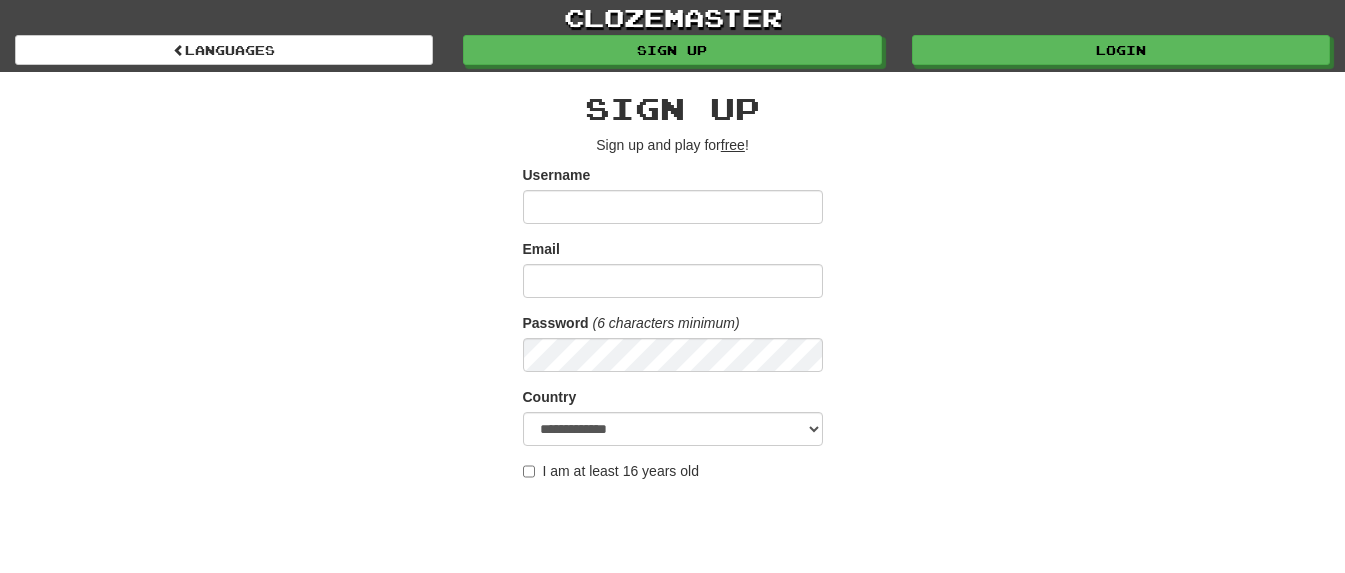 scroll, scrollTop: 250, scrollLeft: 0, axis: vertical 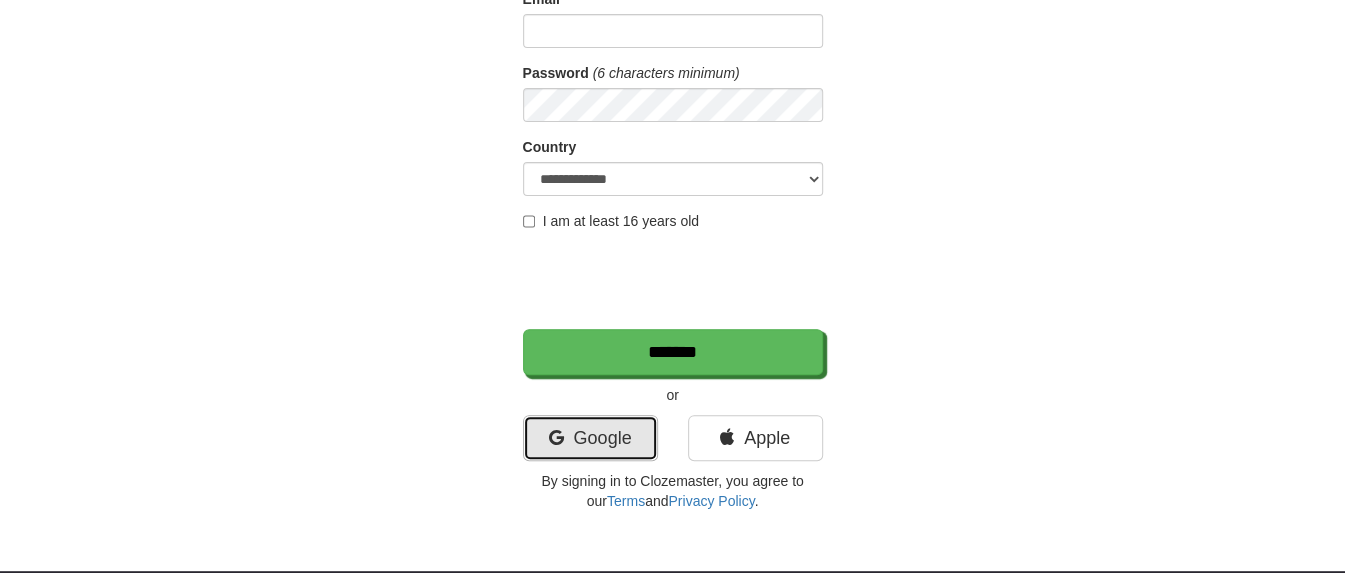click on "Google" at bounding box center [590, 438] 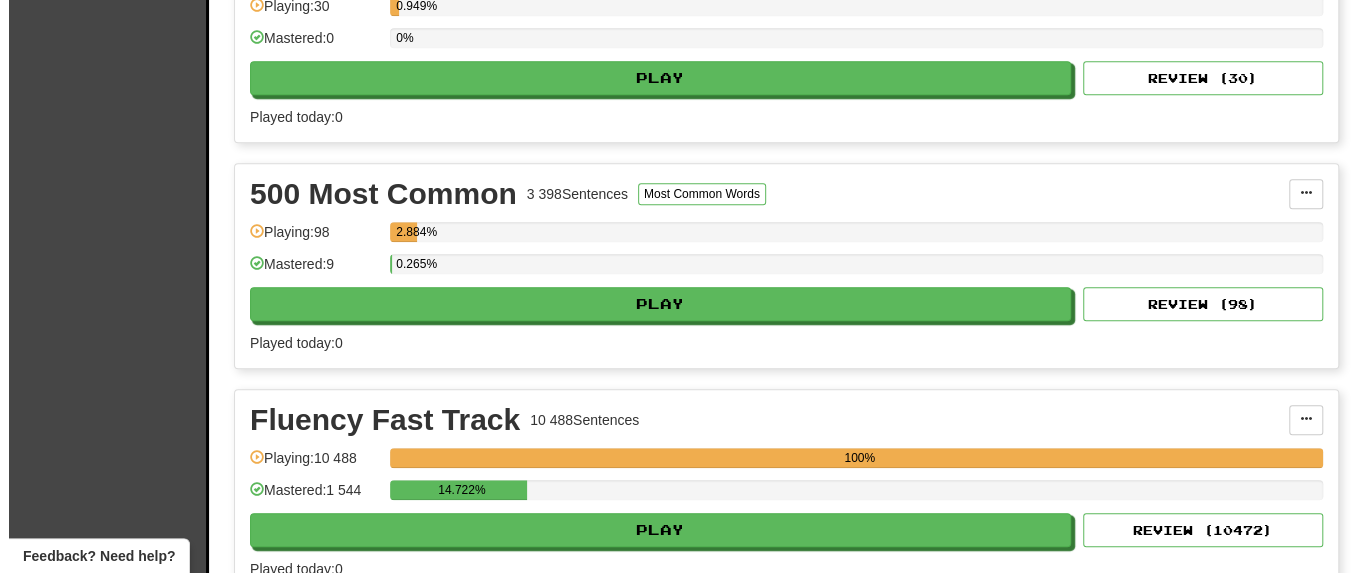 scroll, scrollTop: 1250, scrollLeft: 0, axis: vertical 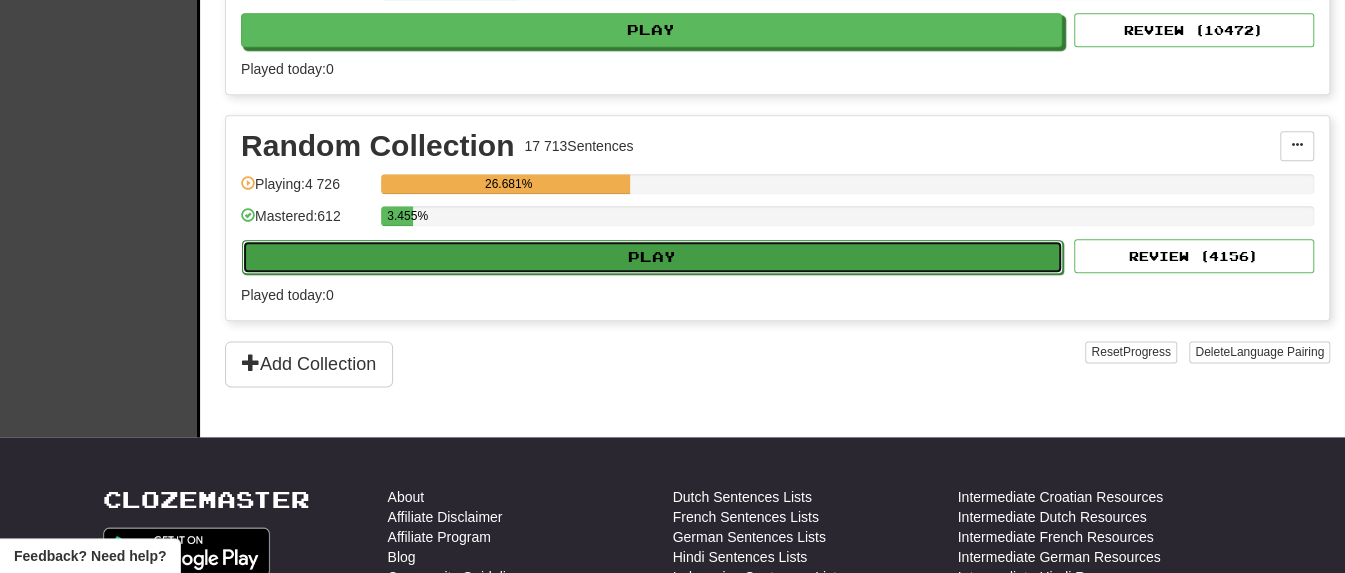 click on "Play" at bounding box center [652, 257] 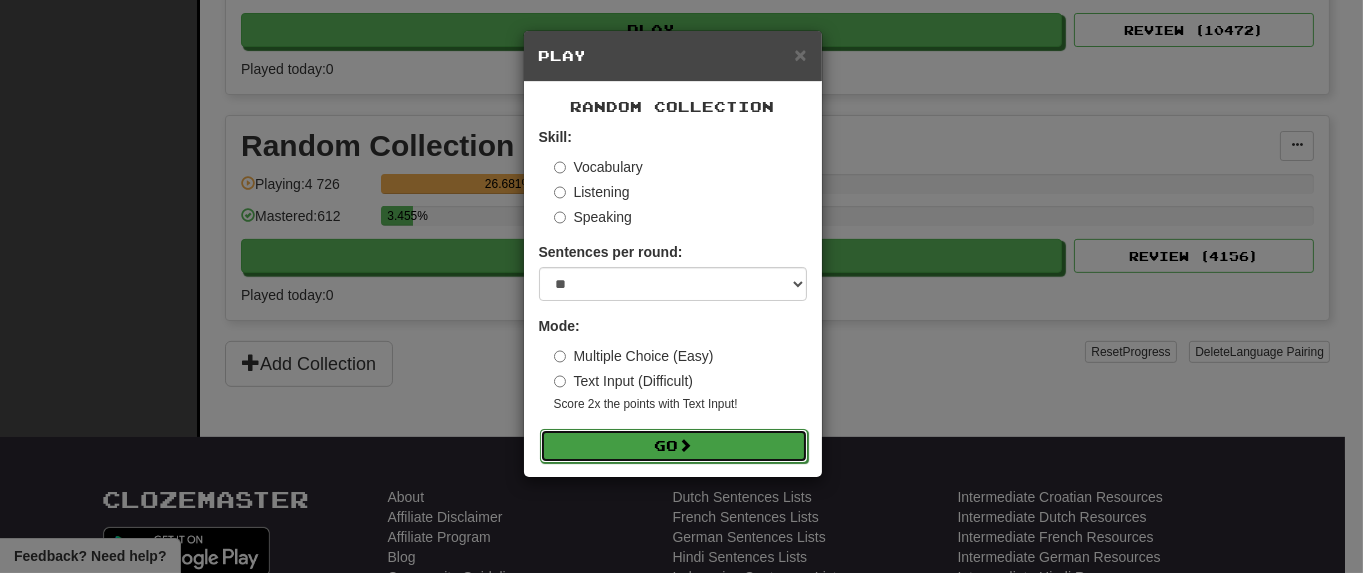 click on "Go" at bounding box center [674, 446] 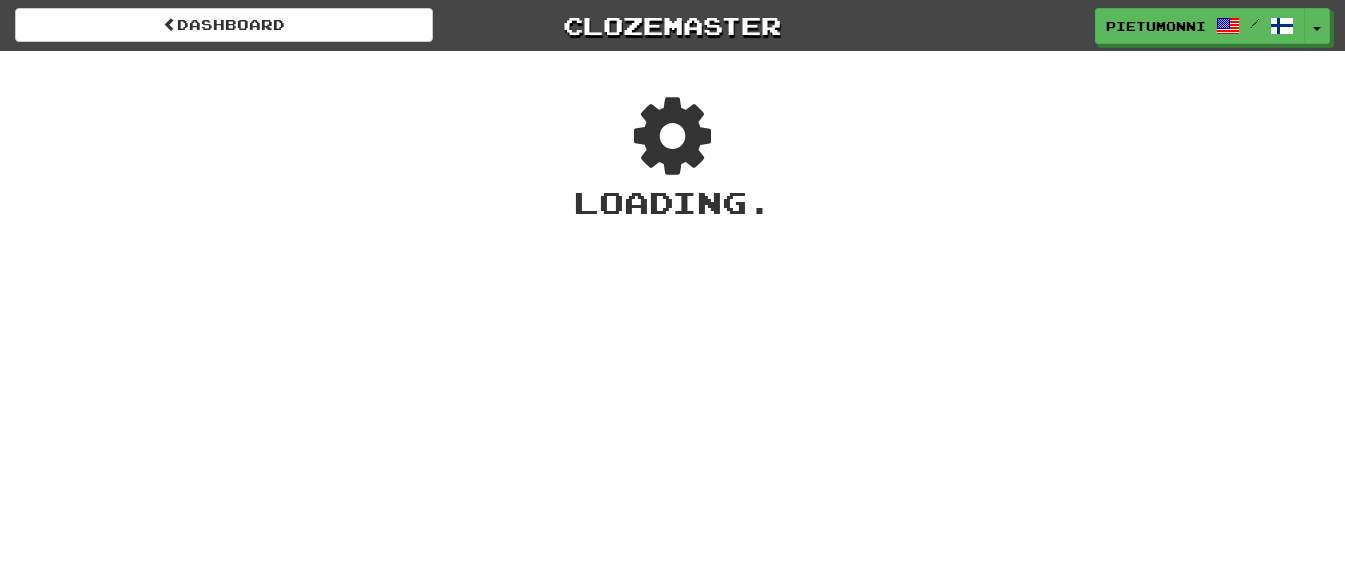scroll, scrollTop: 0, scrollLeft: 0, axis: both 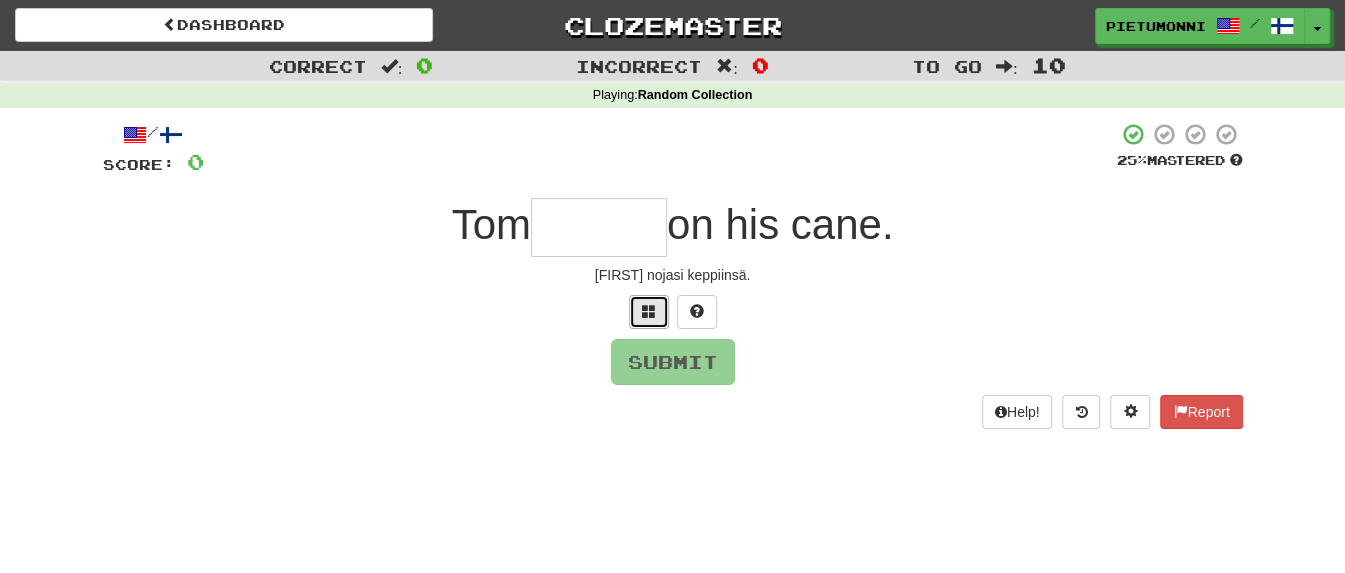 click at bounding box center (649, 311) 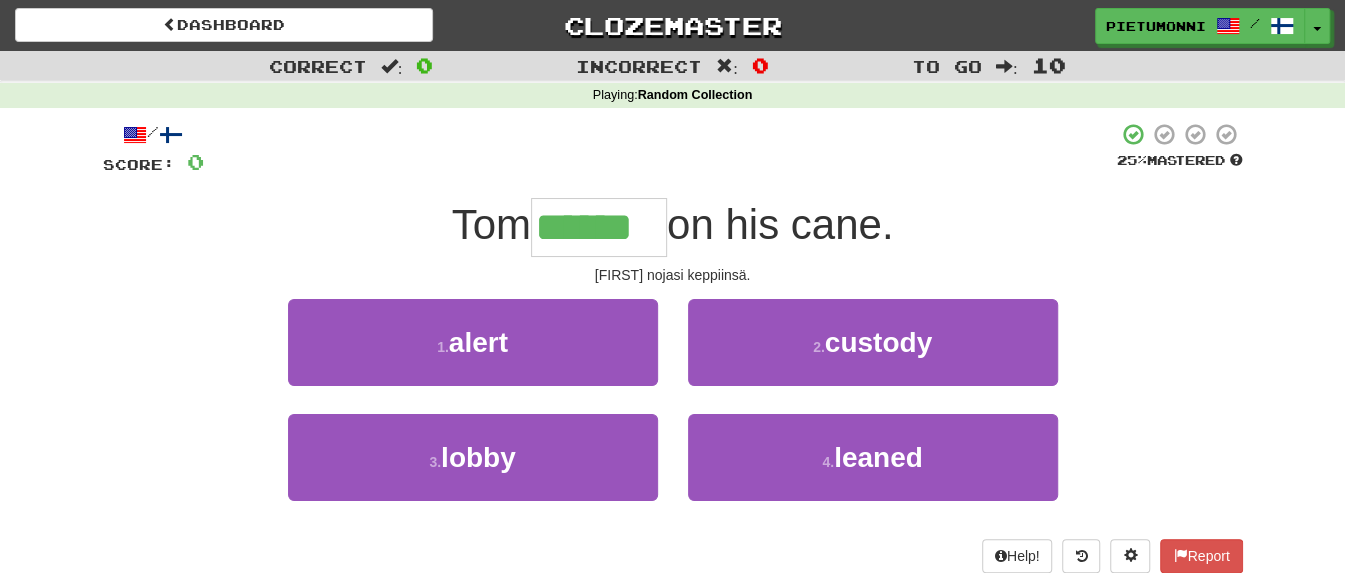type on "******" 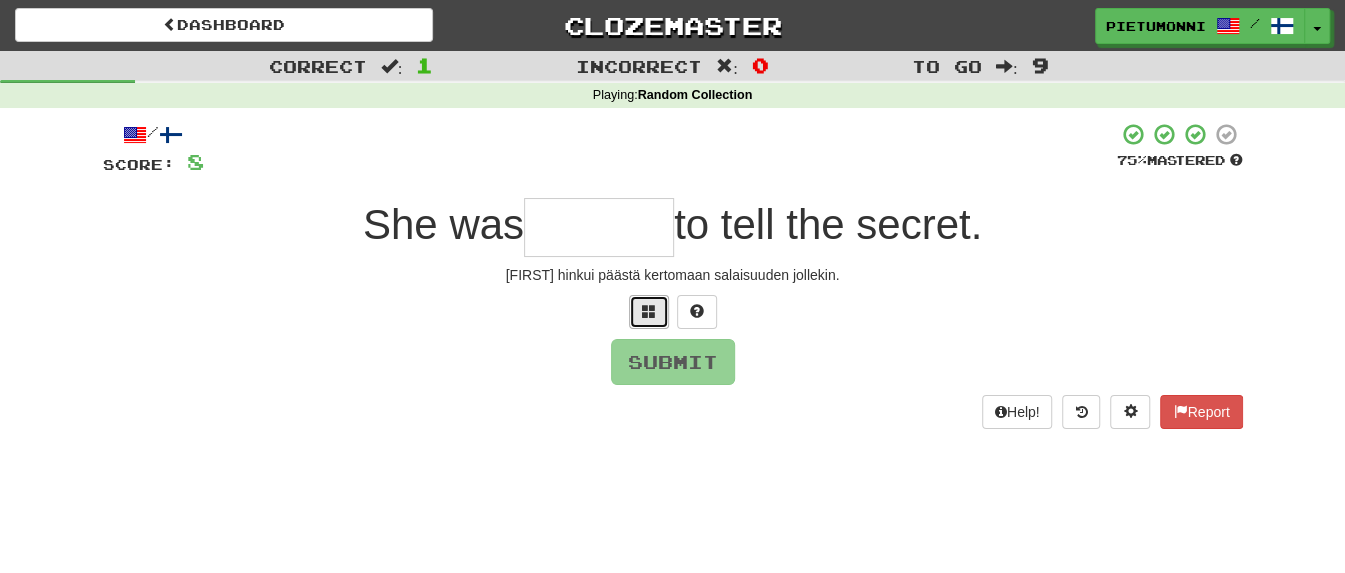 click at bounding box center [649, 311] 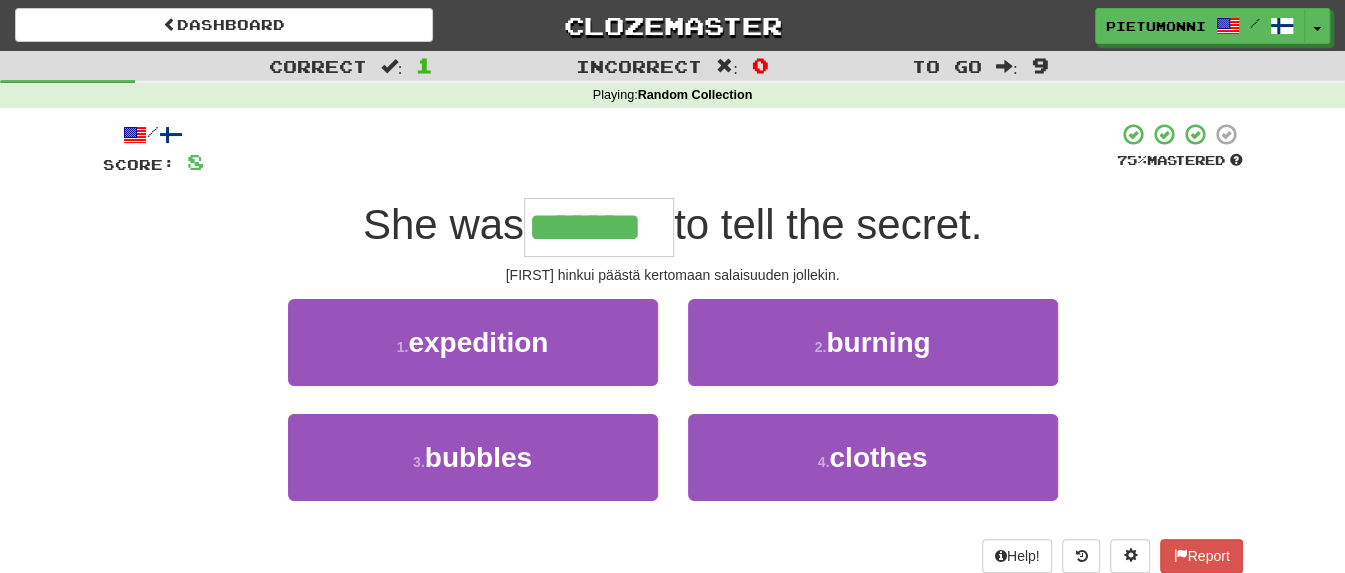type on "*******" 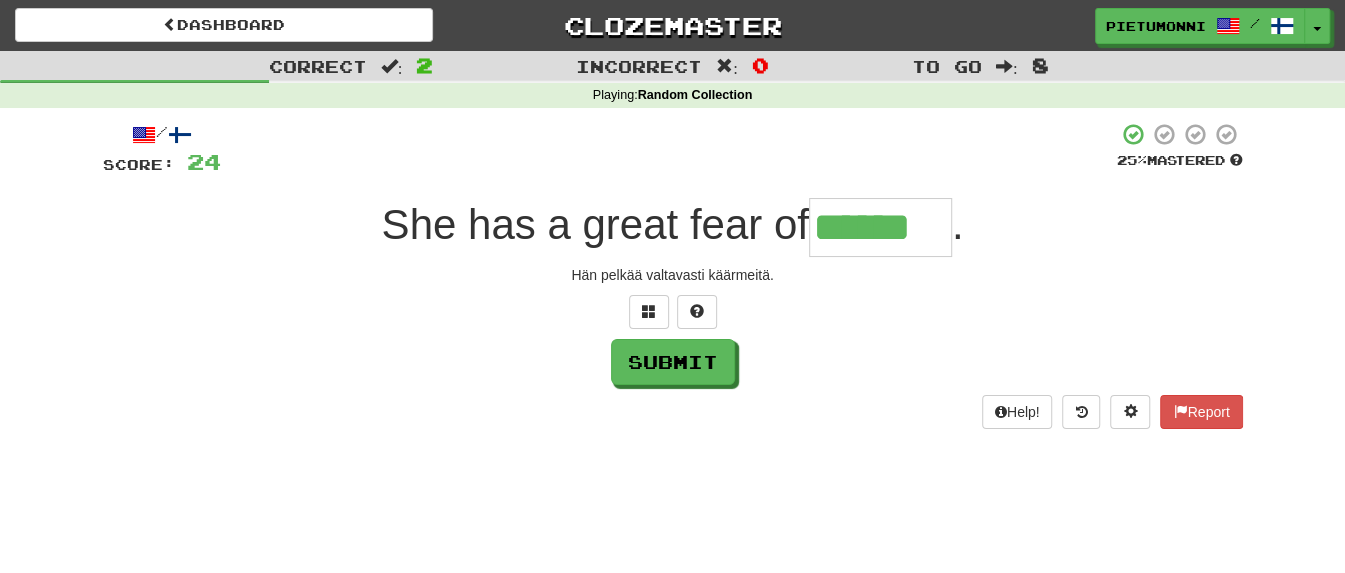 type on "******" 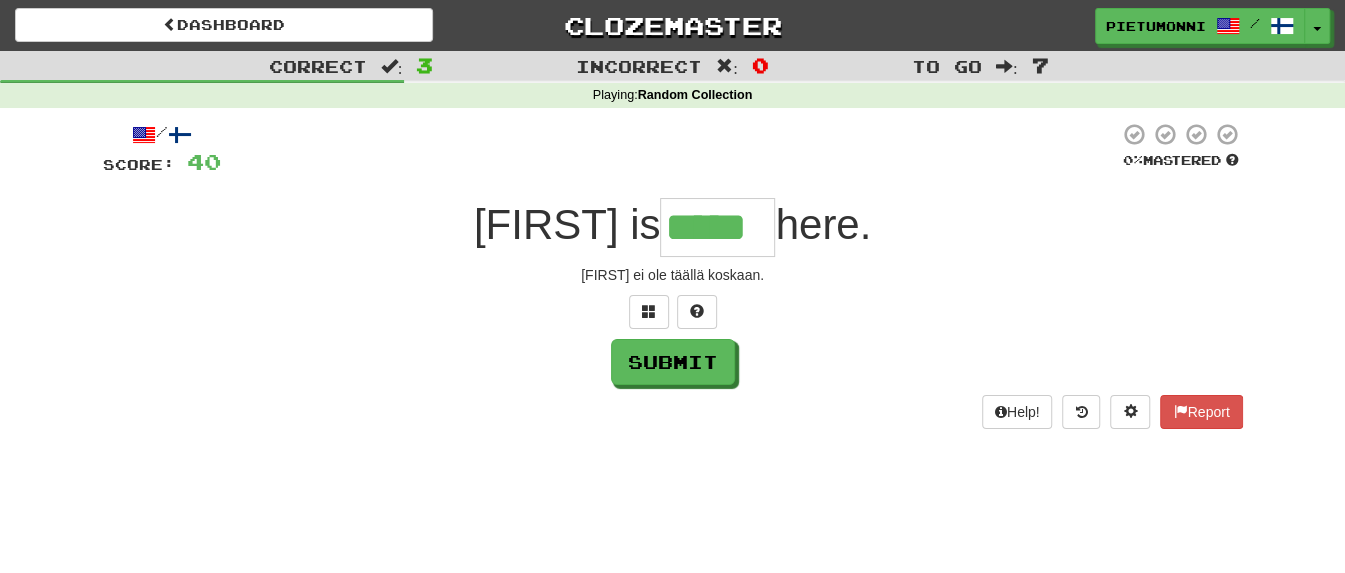 type on "*****" 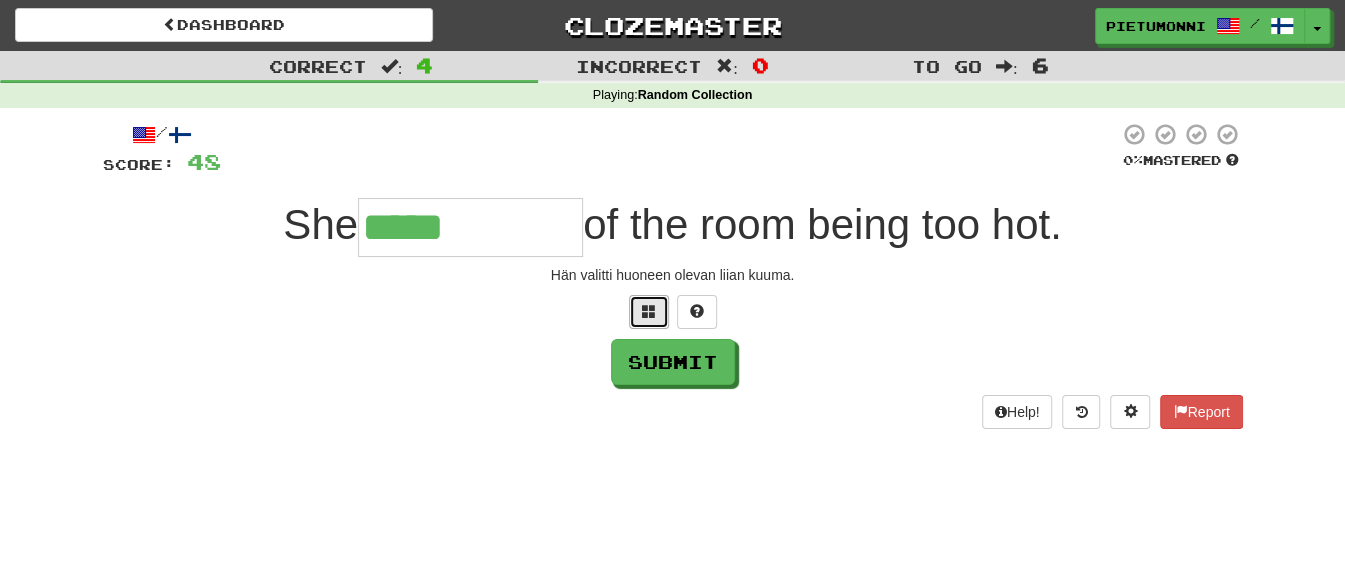 click at bounding box center (649, 311) 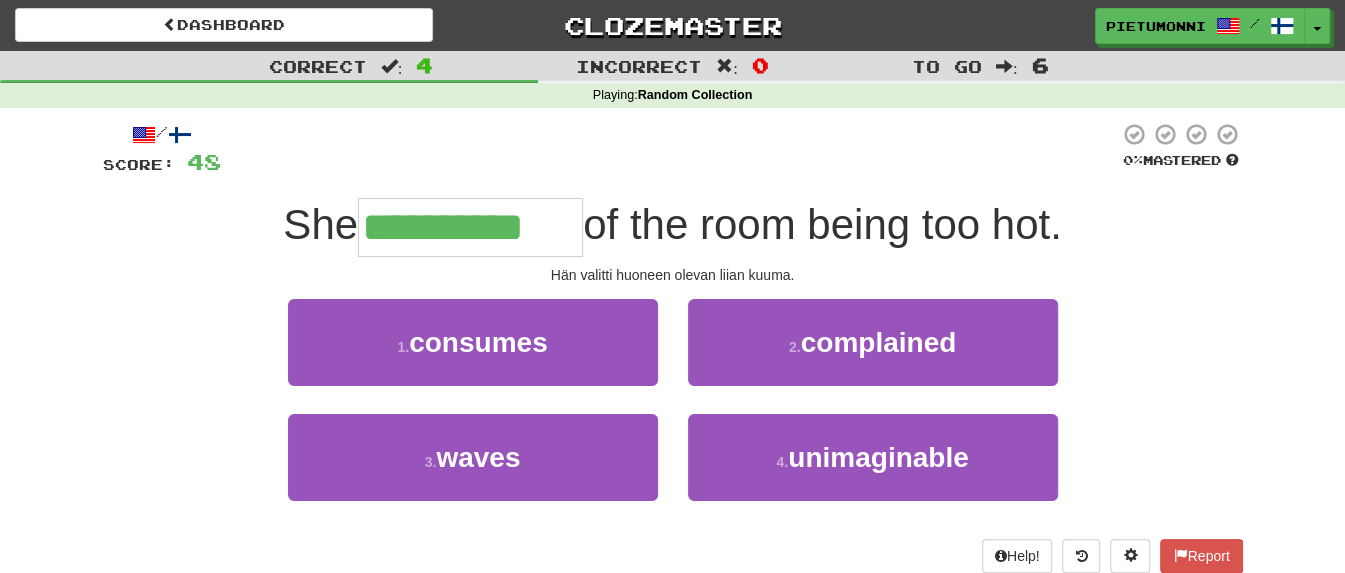 type on "**********" 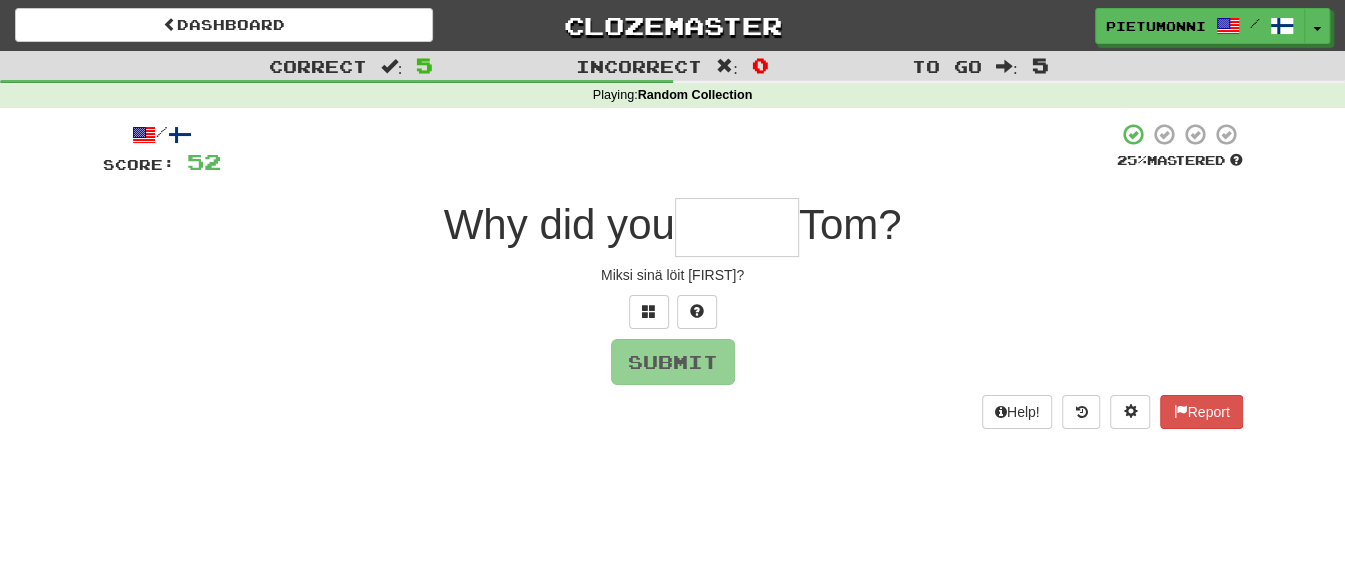 type on "*" 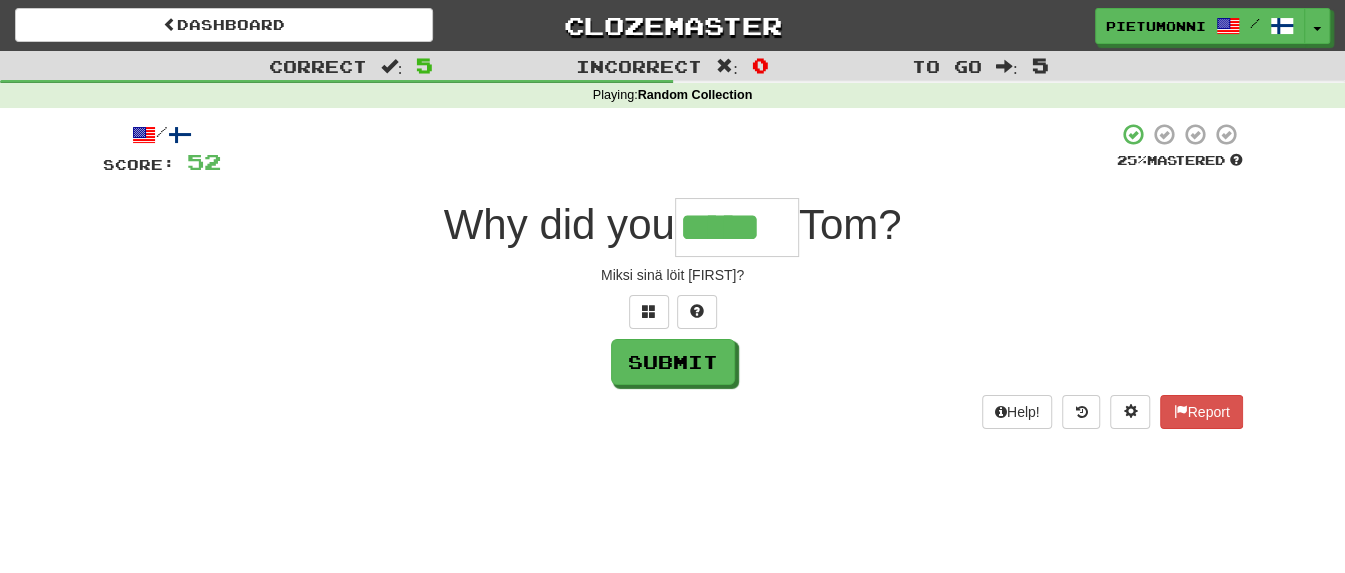type on "*****" 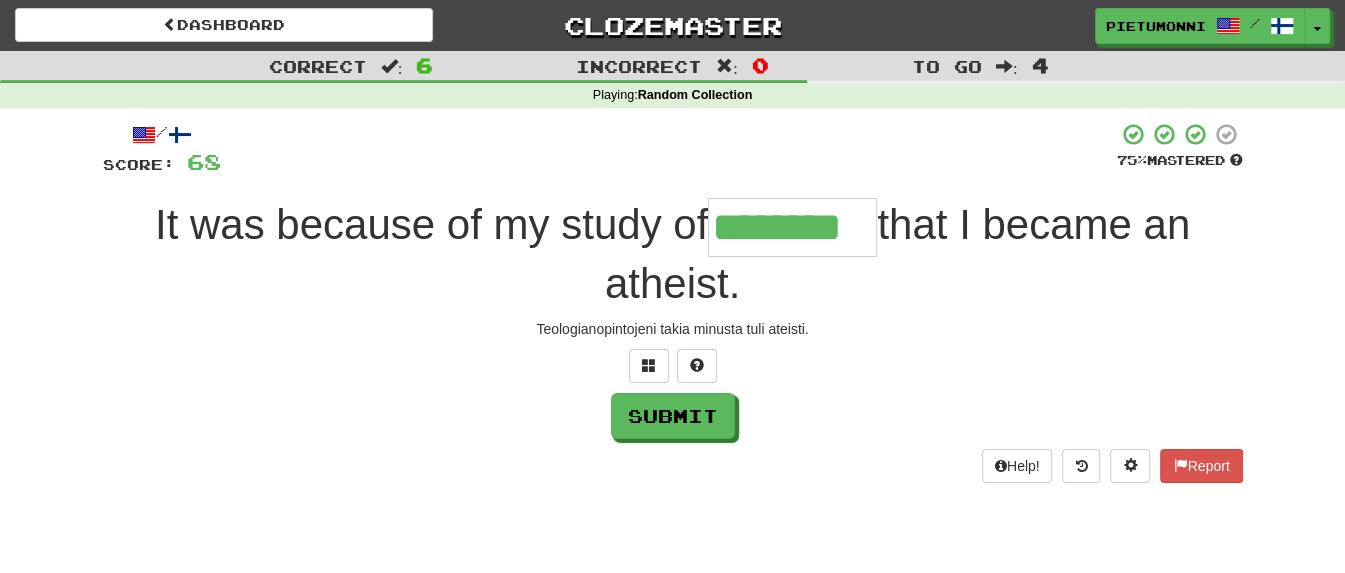 type on "********" 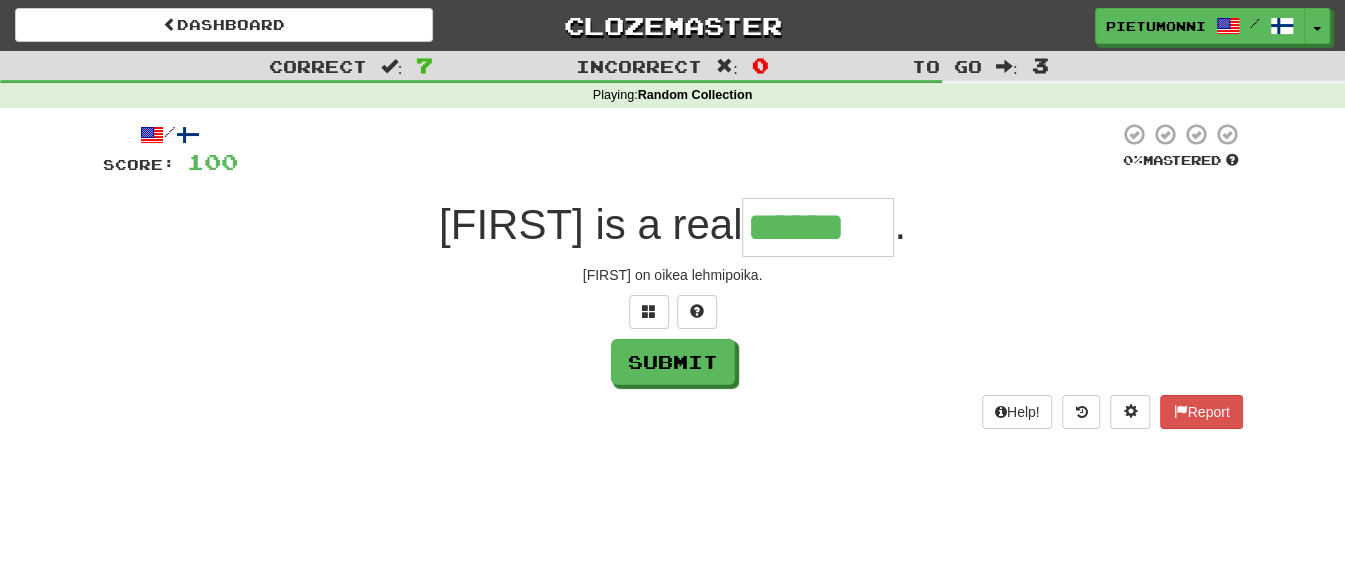 type on "******" 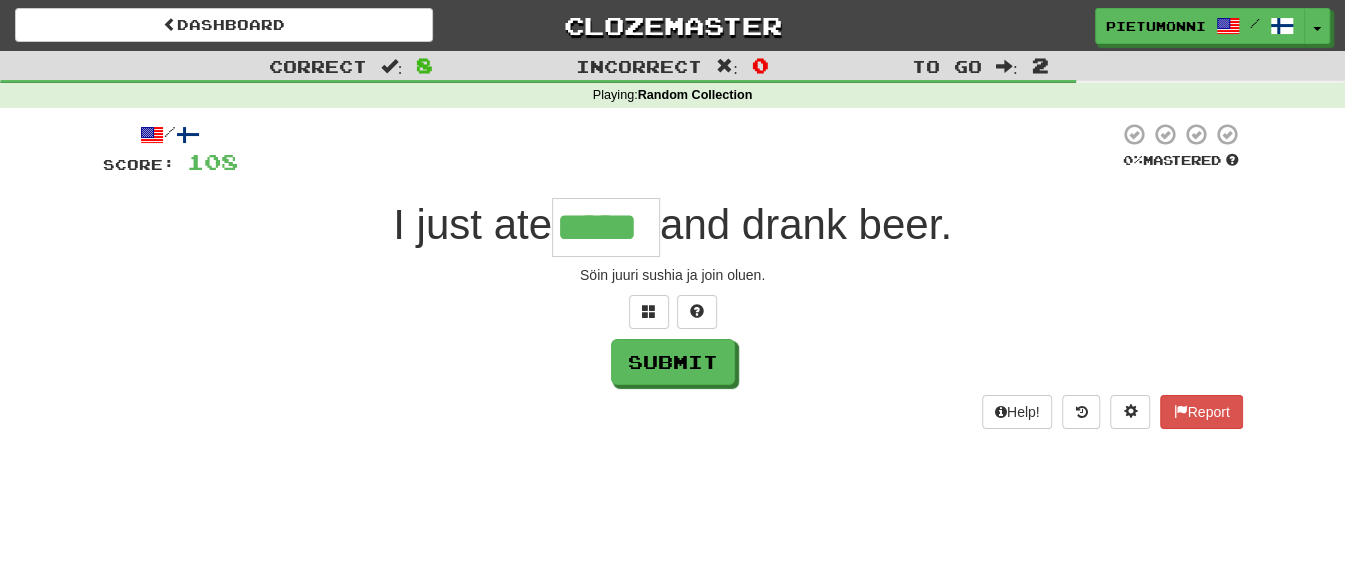 type on "*****" 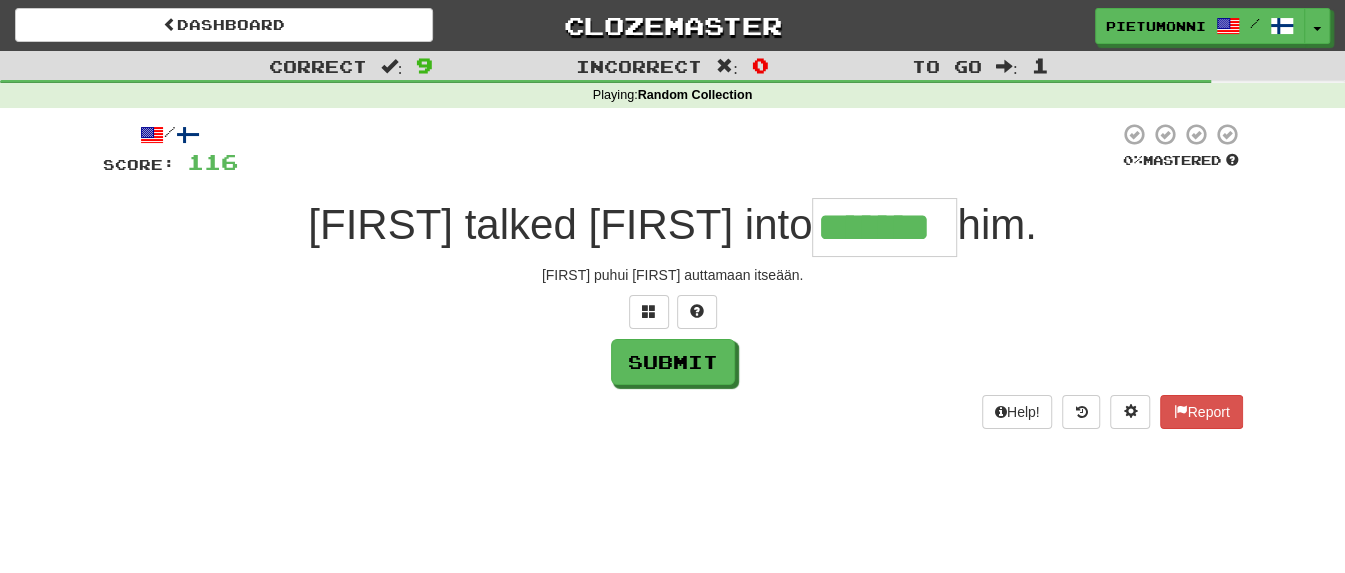 type on "*******" 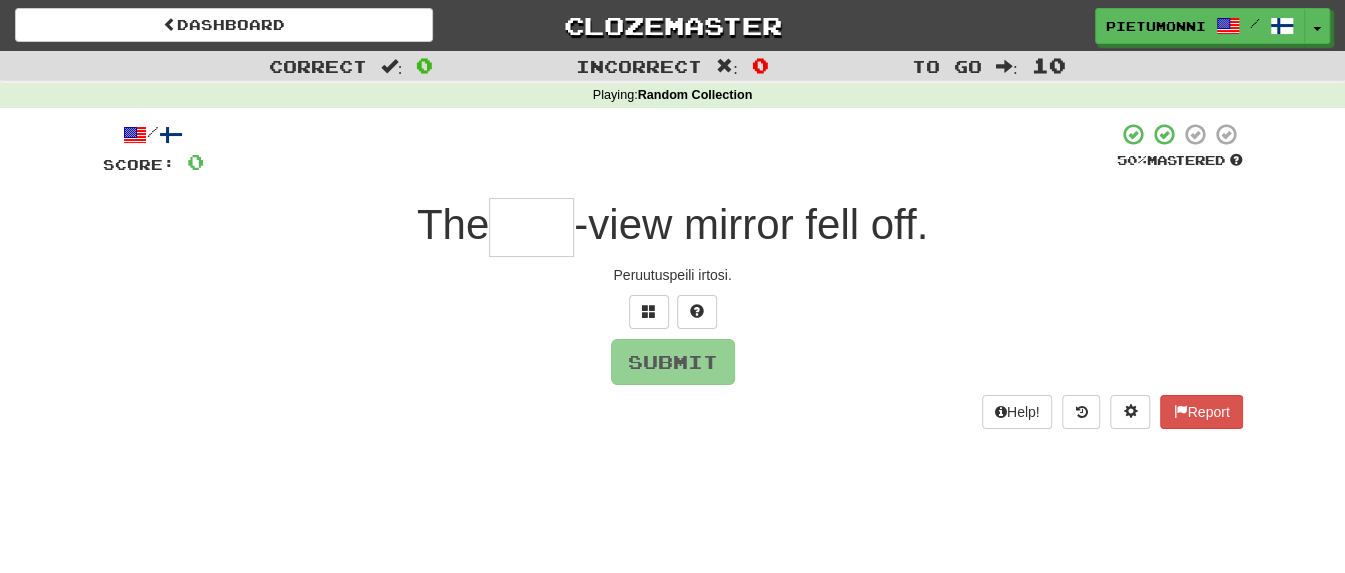 type on "*" 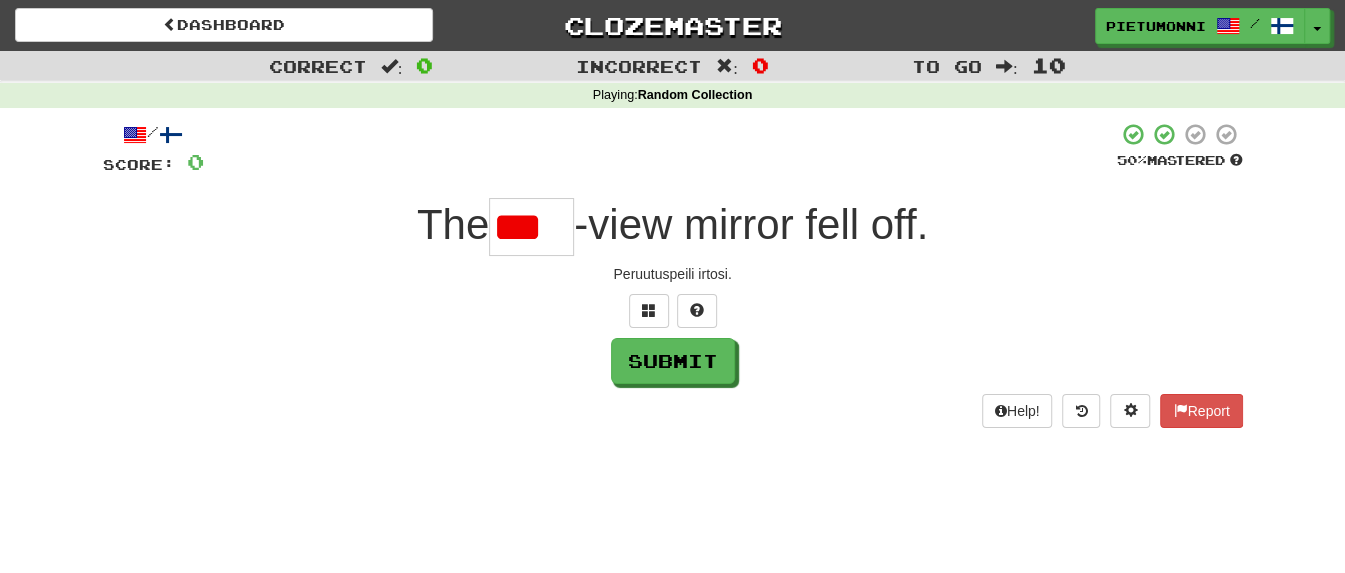 scroll, scrollTop: 0, scrollLeft: 0, axis: both 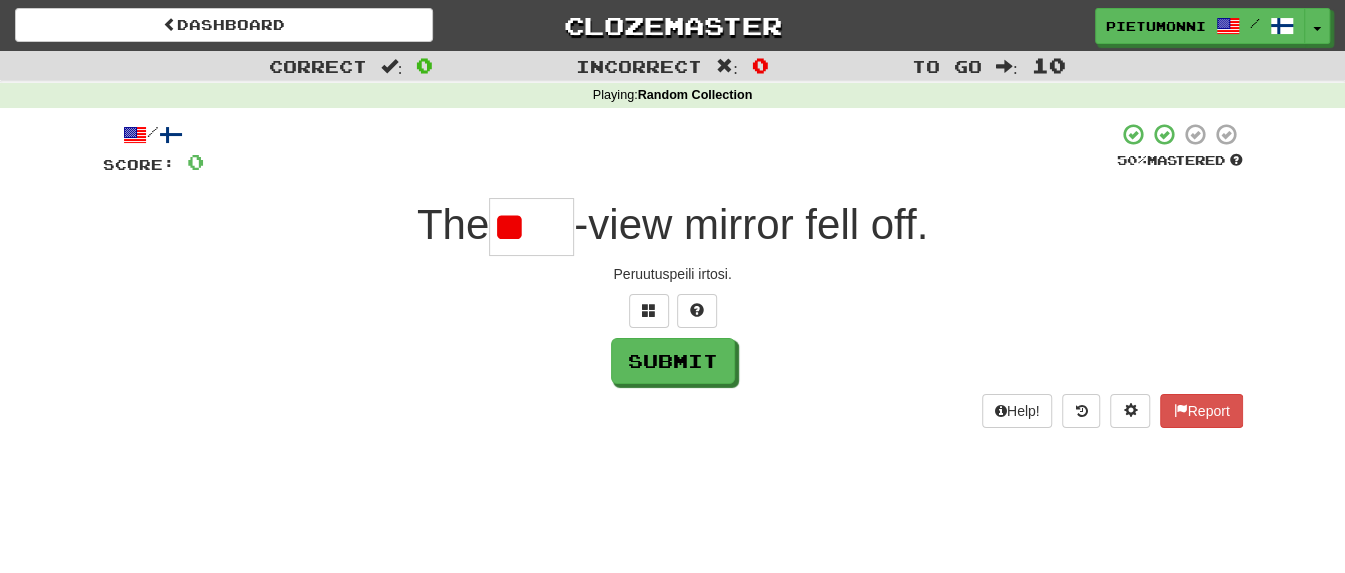 type on "*" 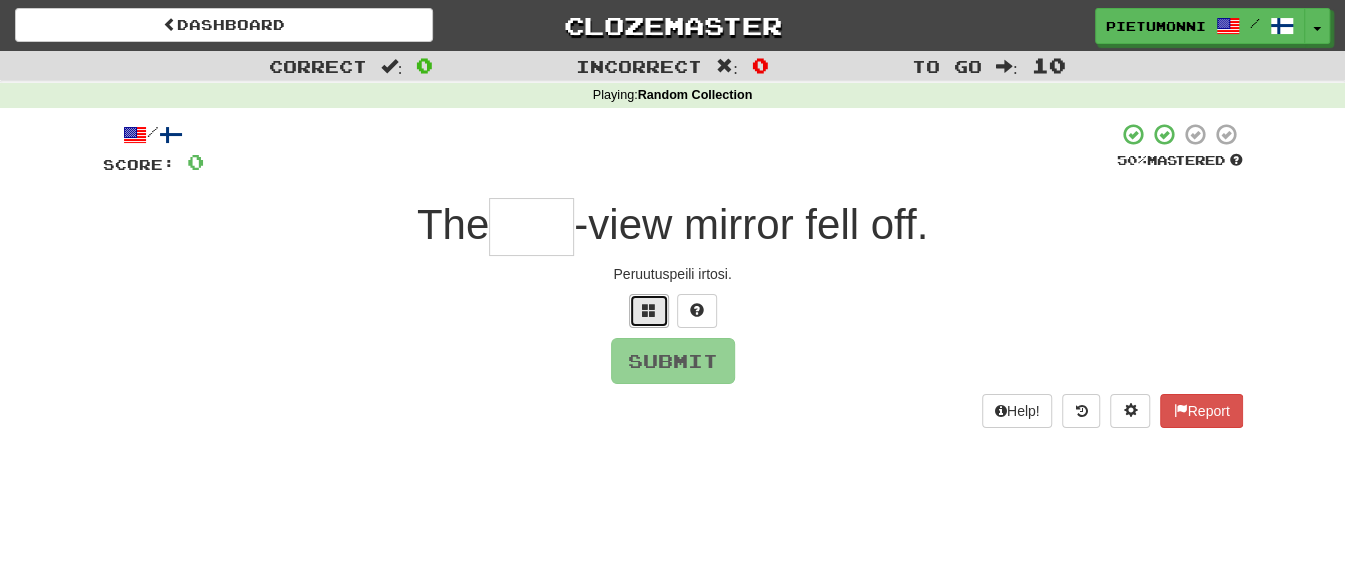 click at bounding box center [649, 310] 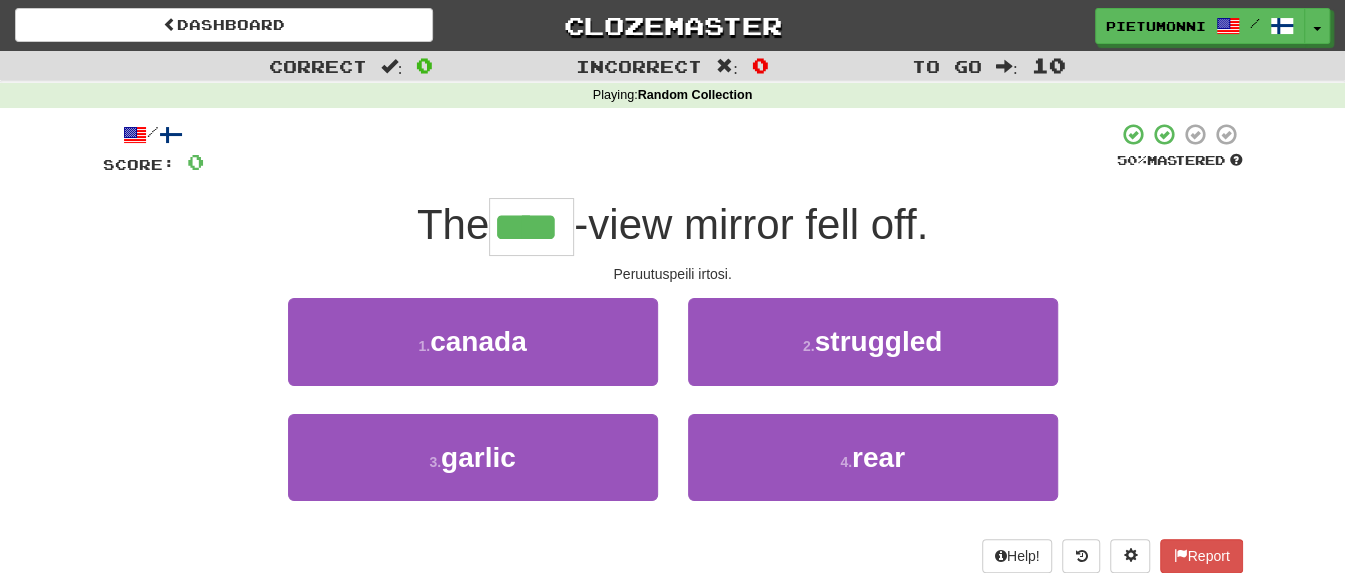 type on "****" 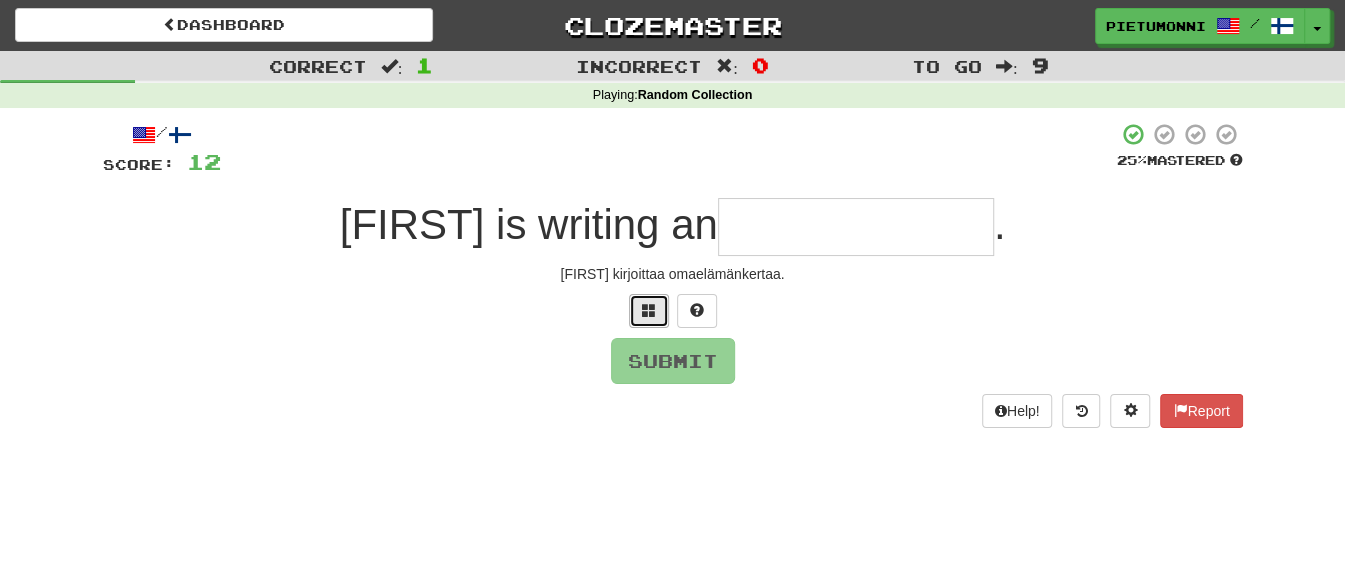click at bounding box center [649, 310] 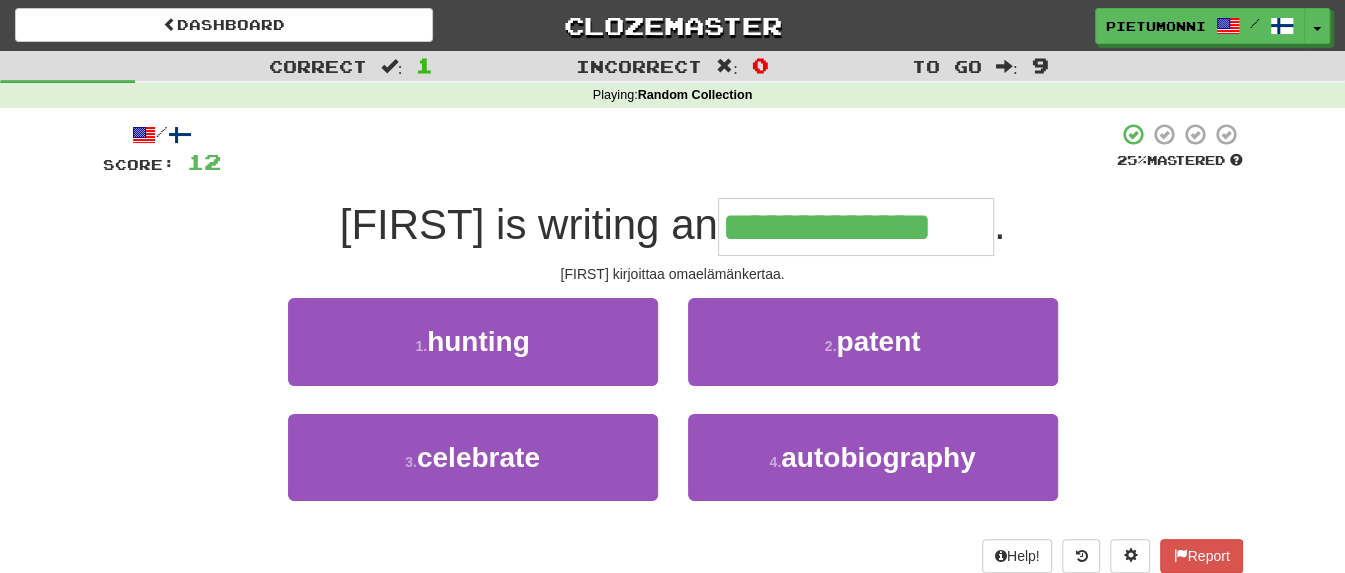 type on "**********" 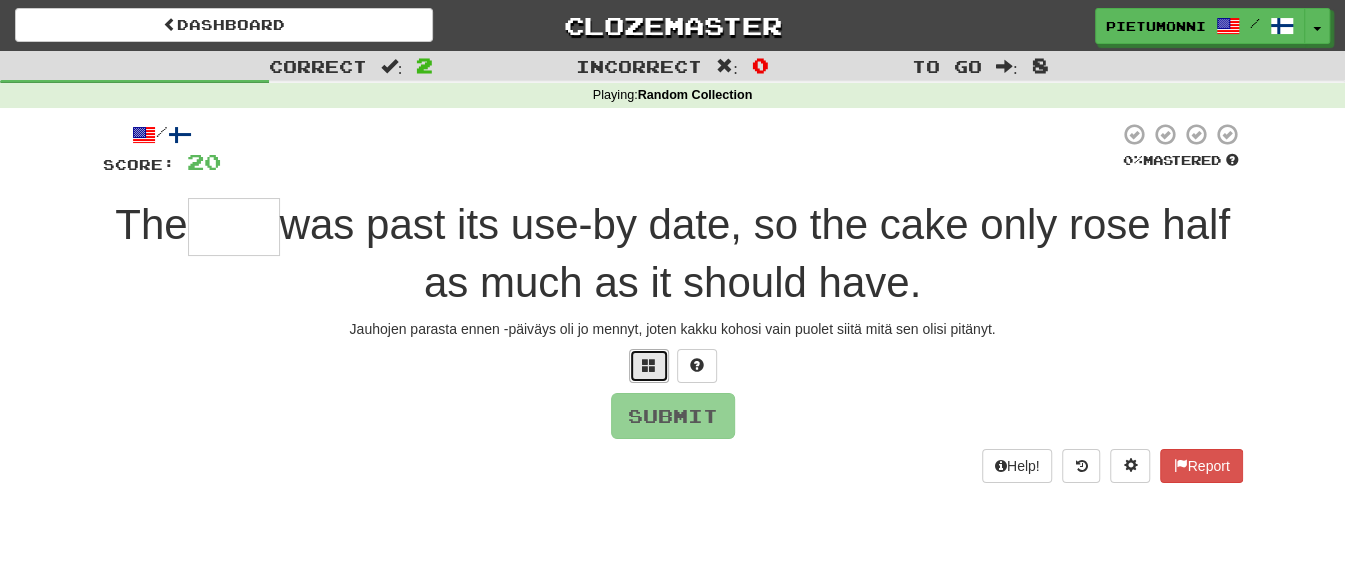 click at bounding box center [649, 366] 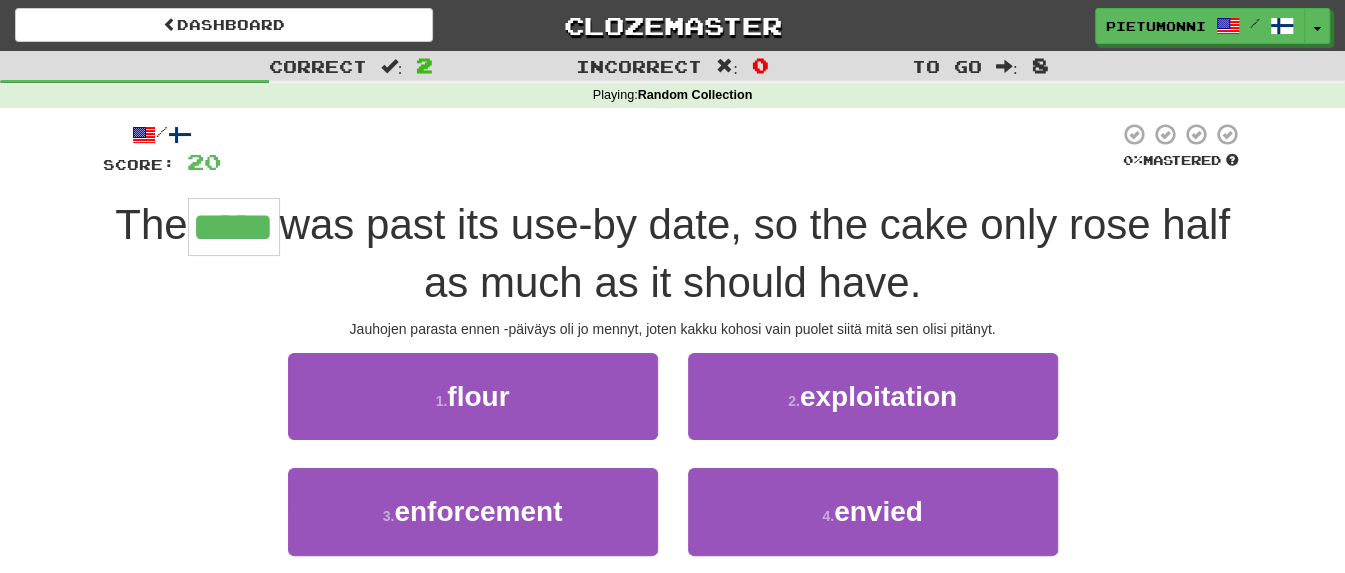 type on "*****" 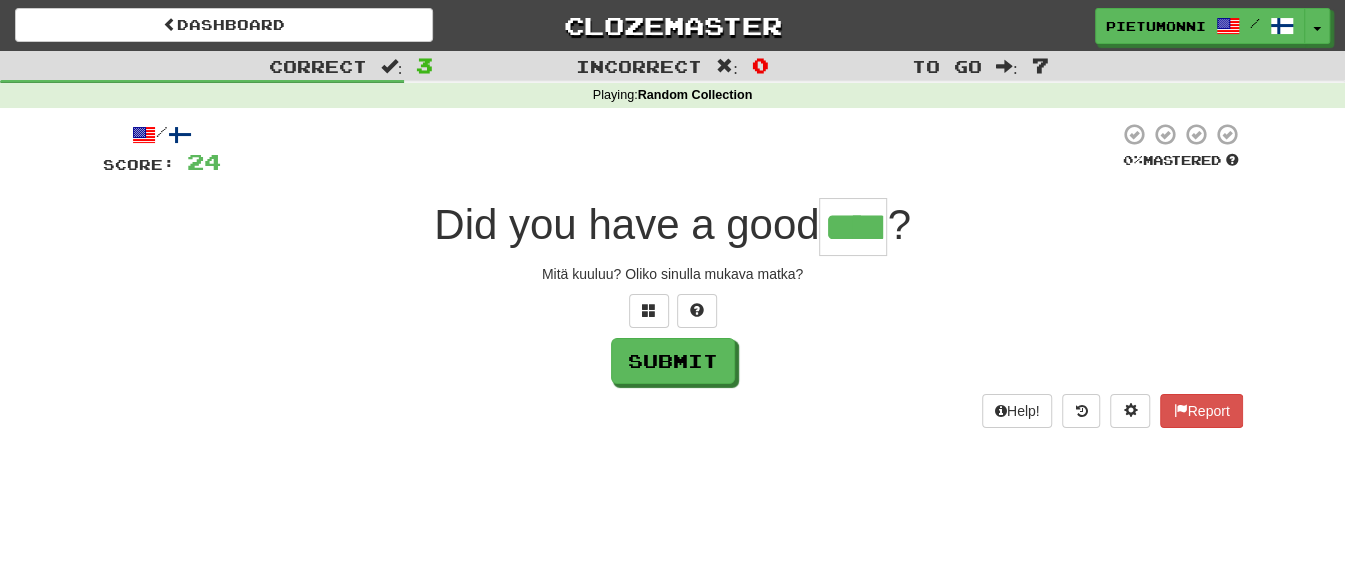type on "****" 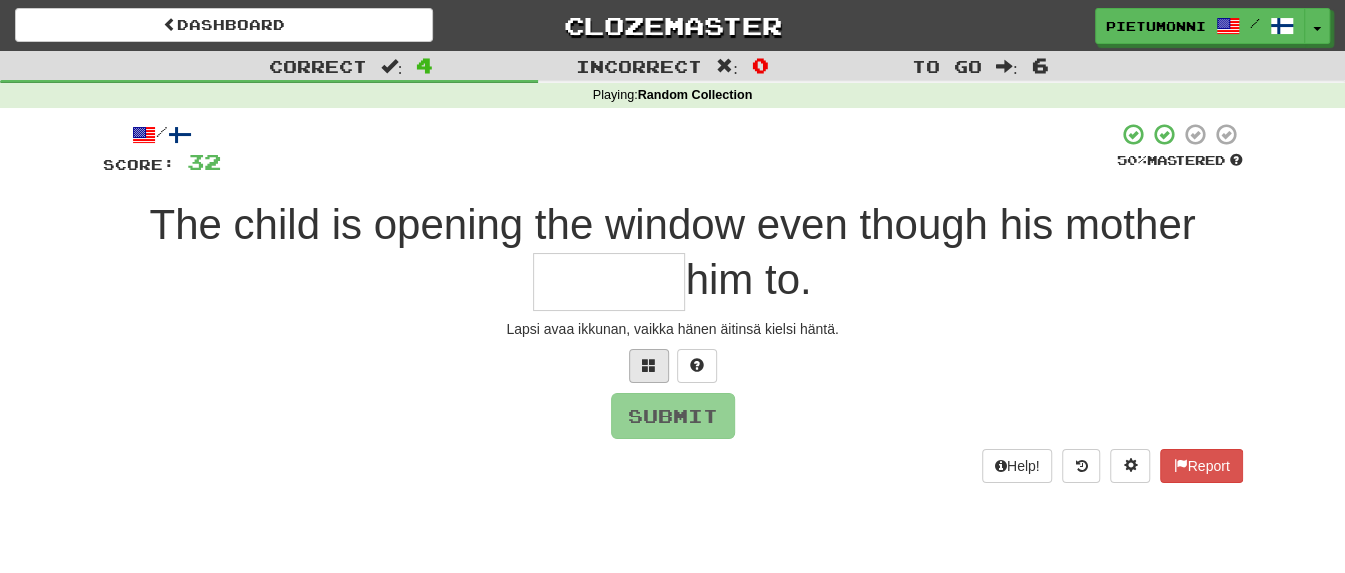 type on "*" 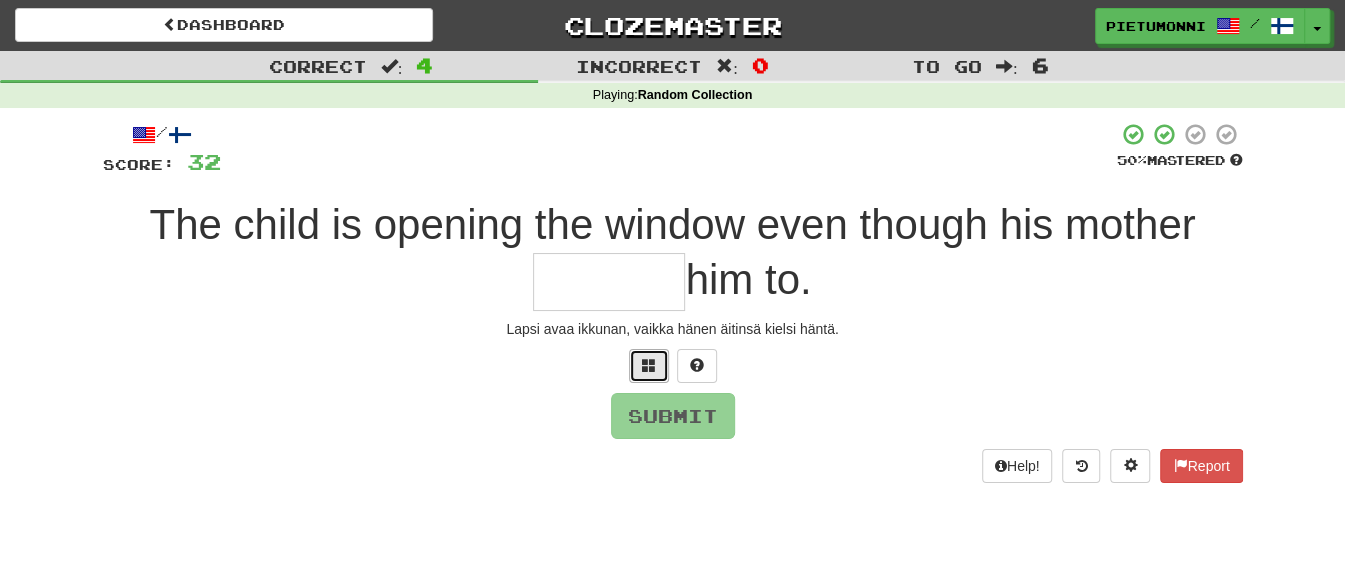 click at bounding box center [649, 365] 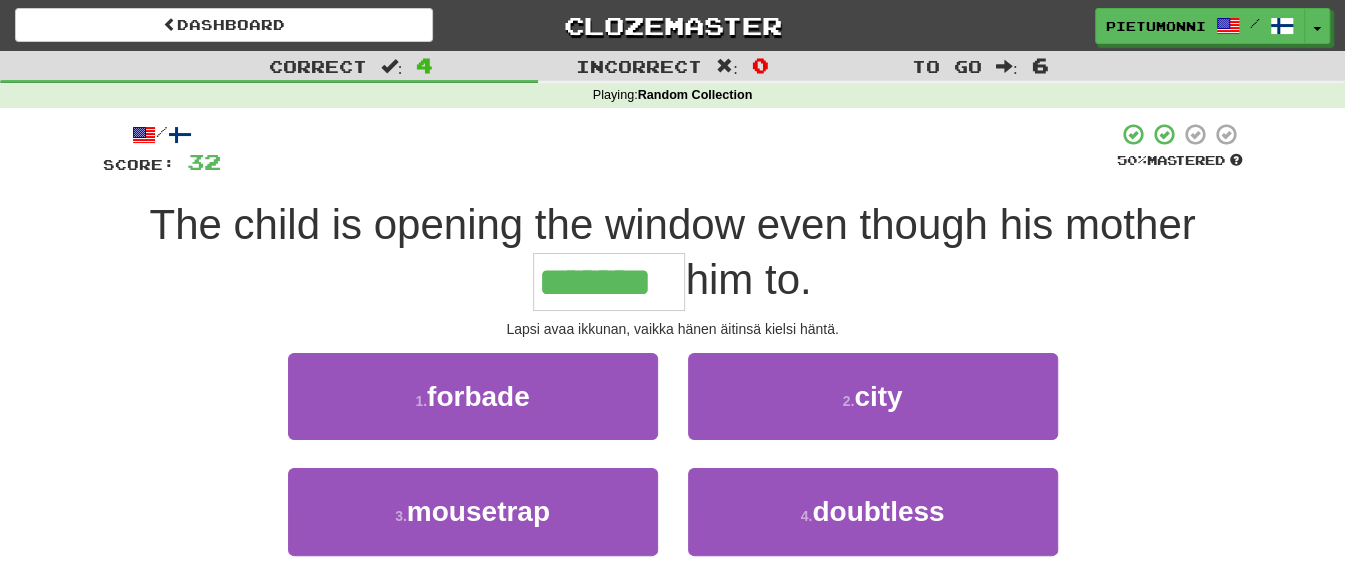 type on "*******" 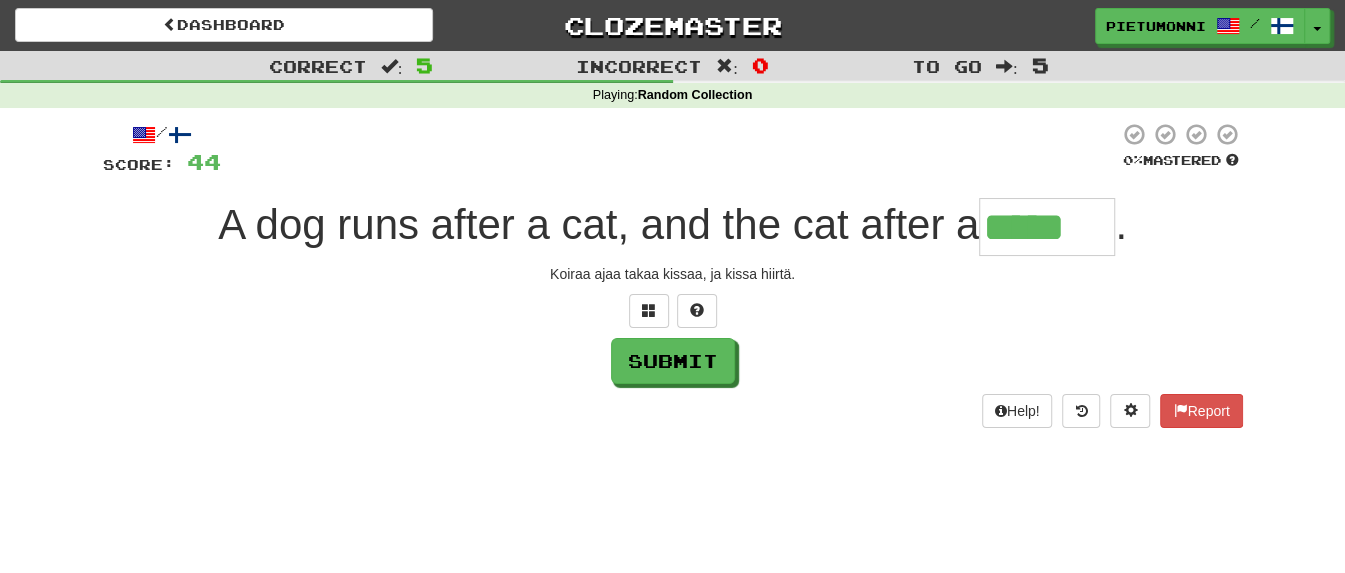 type on "*****" 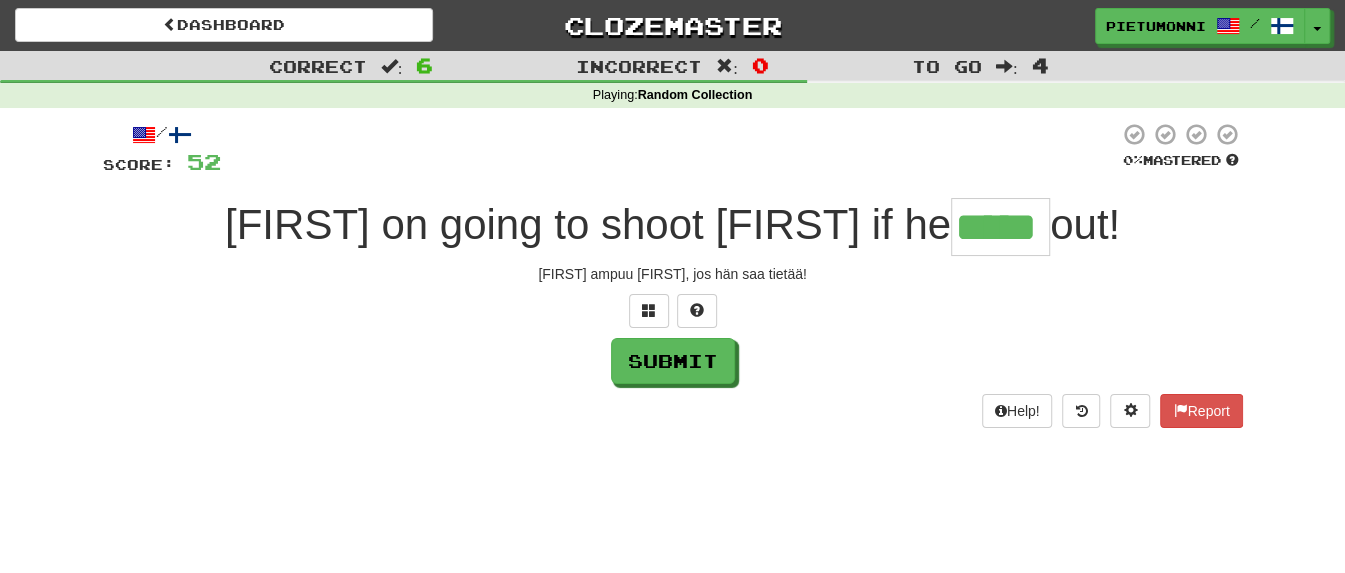 type on "*****" 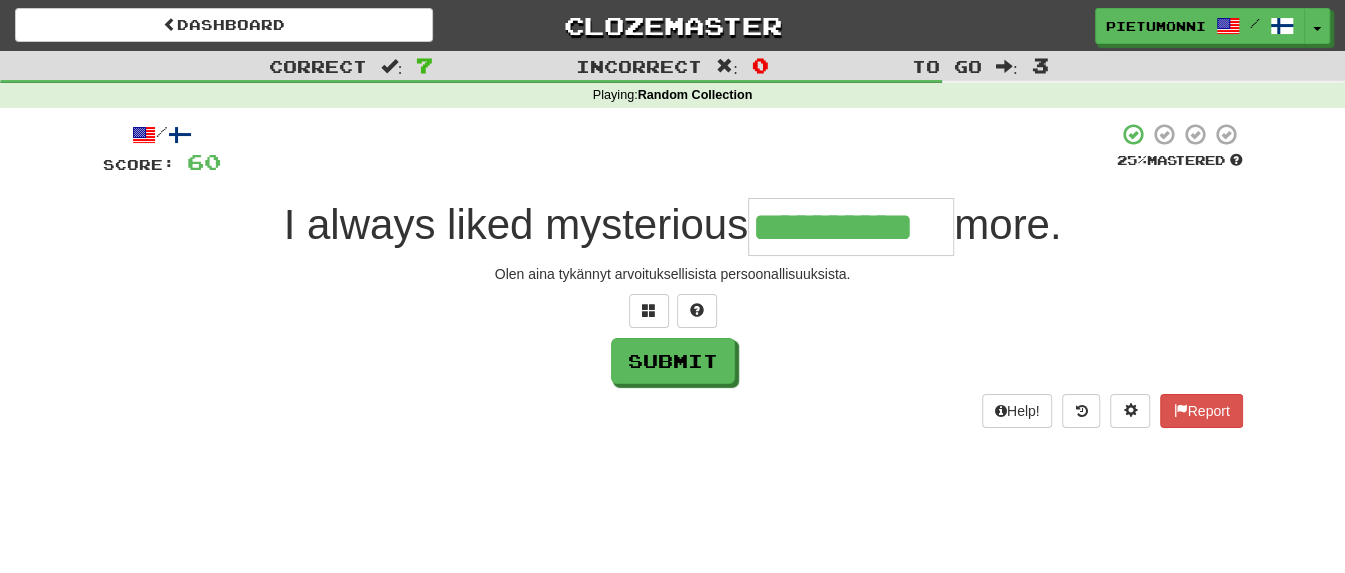 type on "**********" 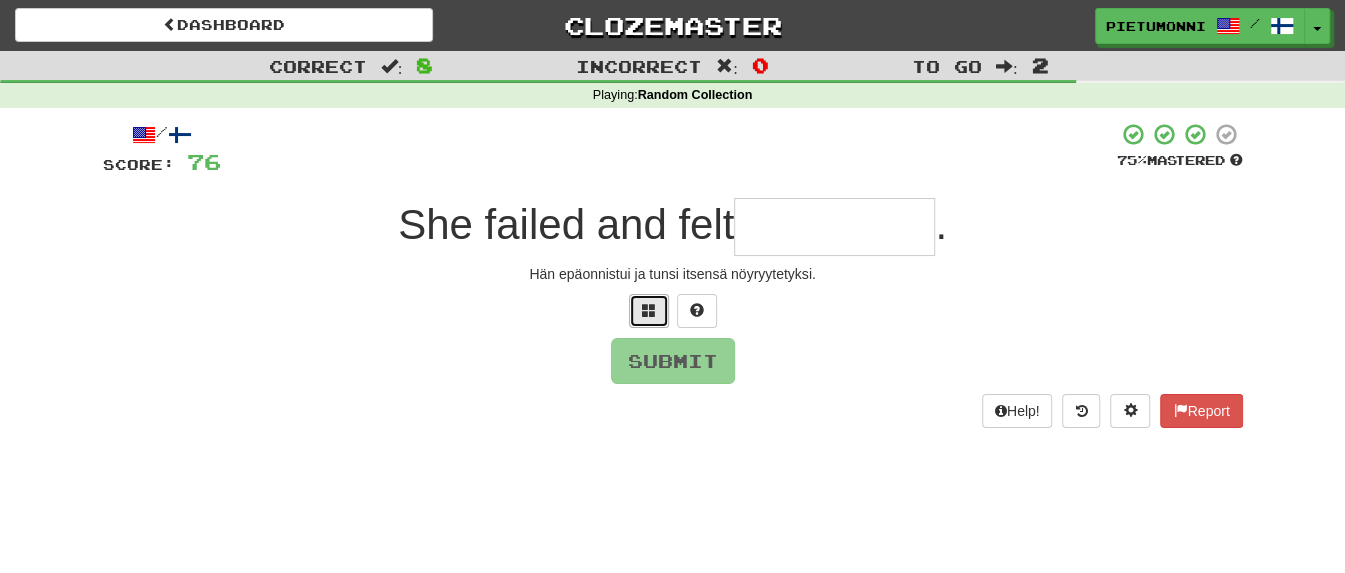 click at bounding box center (649, 311) 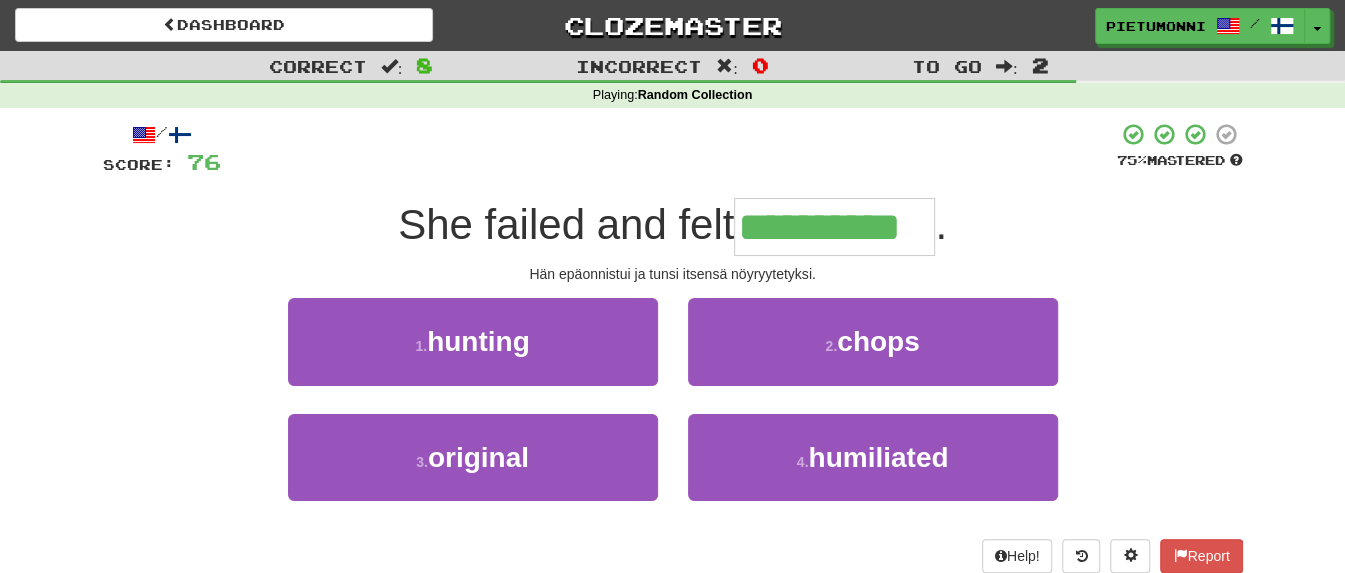 type on "**********" 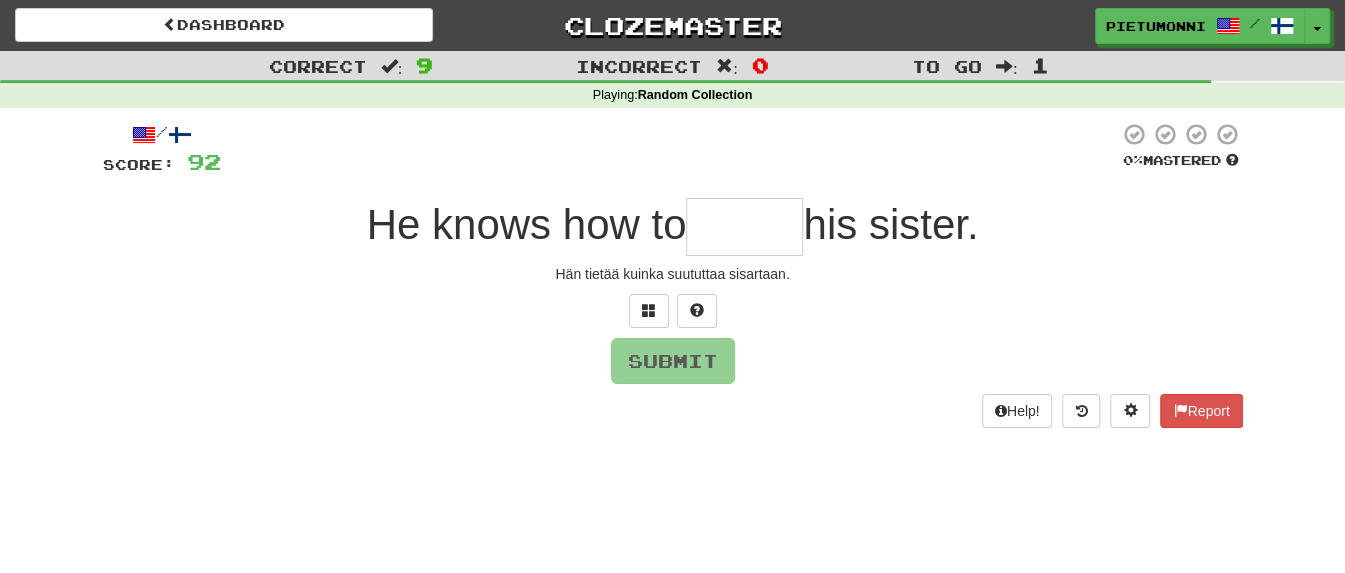 type on "*" 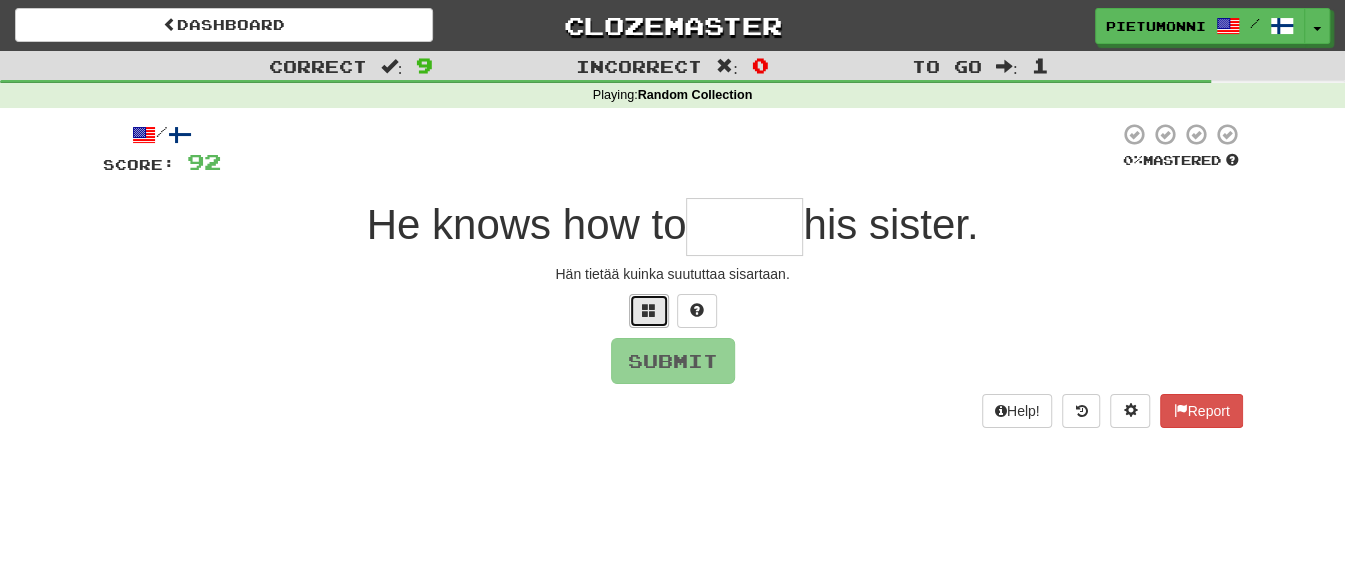 click at bounding box center (649, 310) 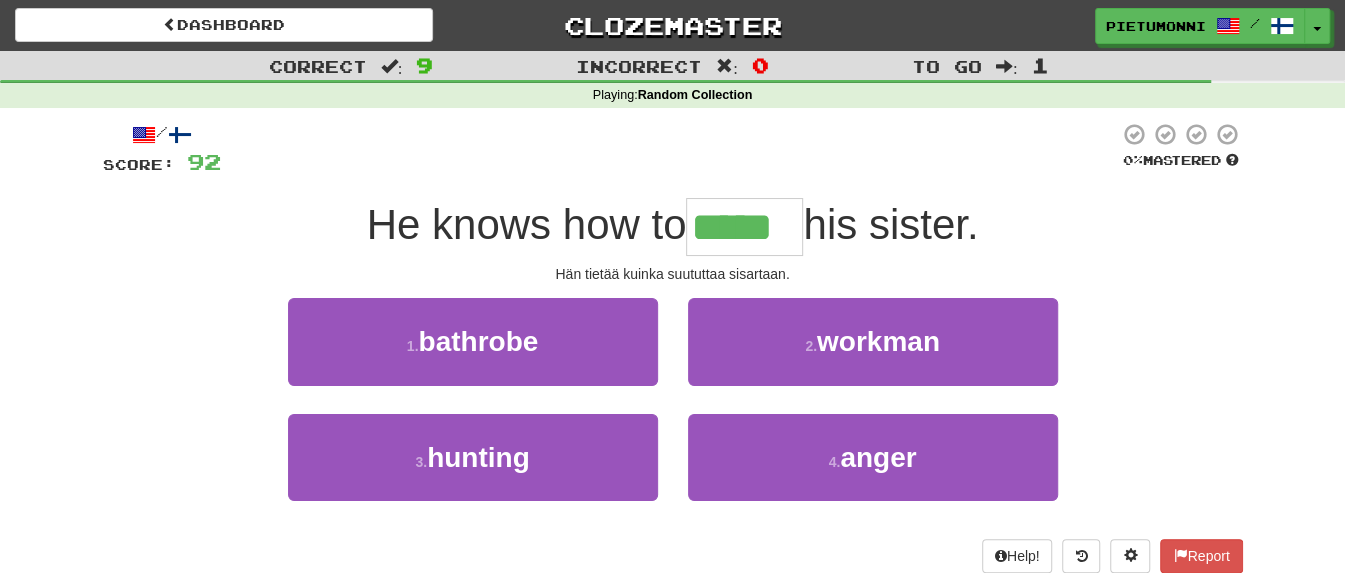 type on "*****" 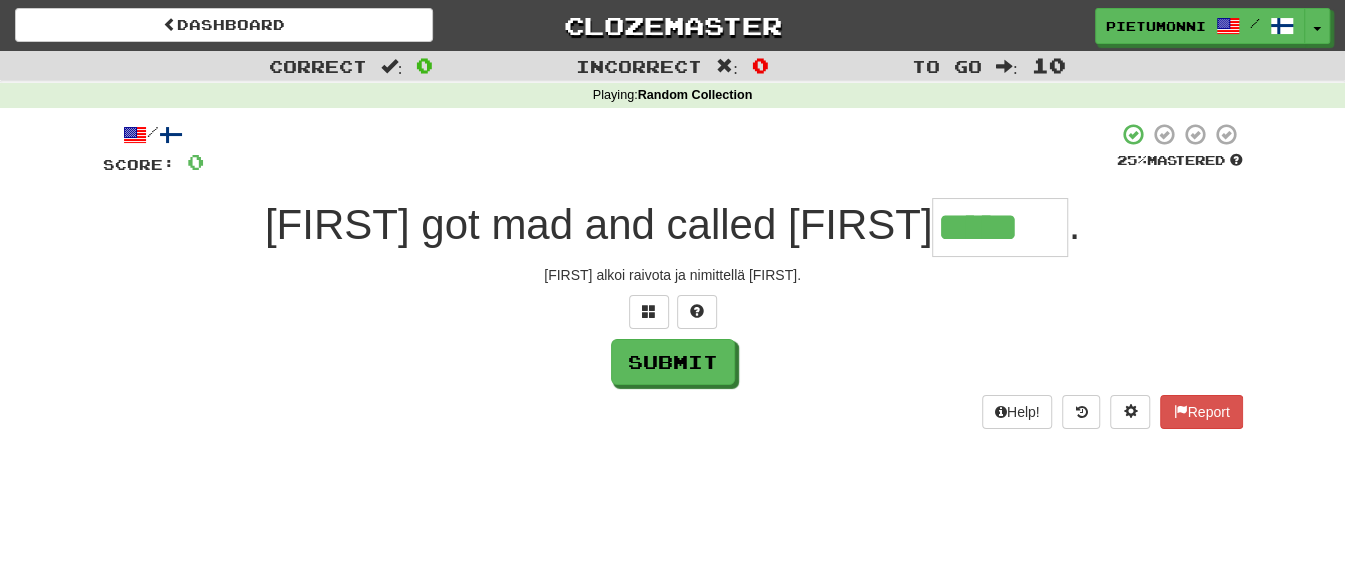 type on "*****" 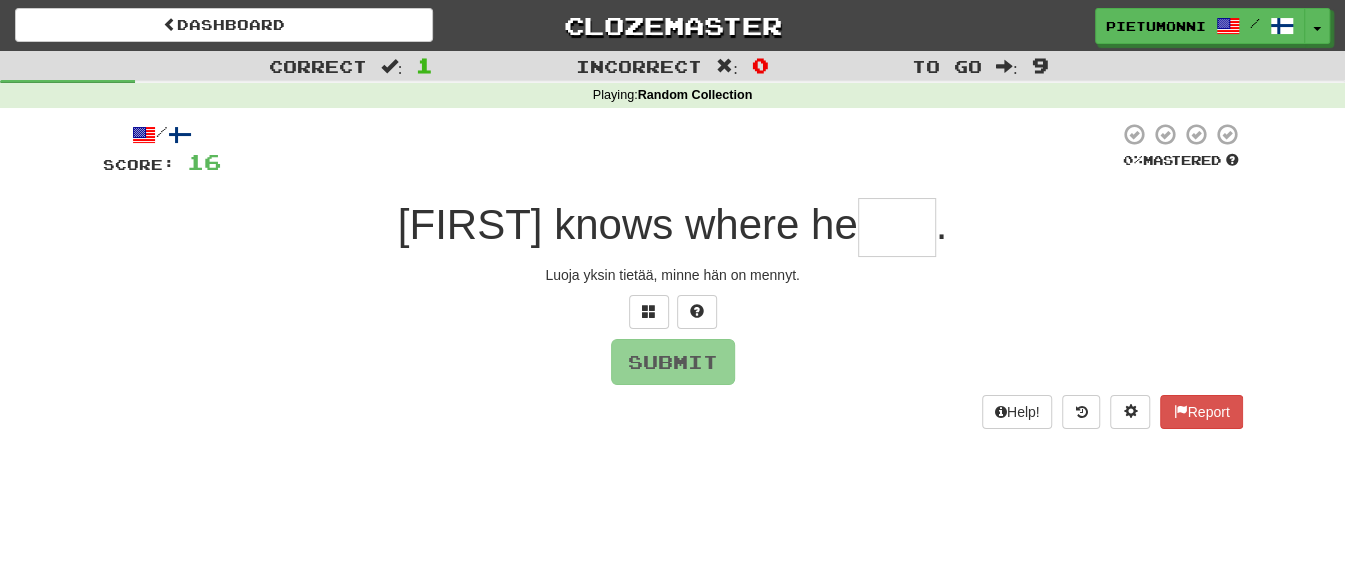 type on "*" 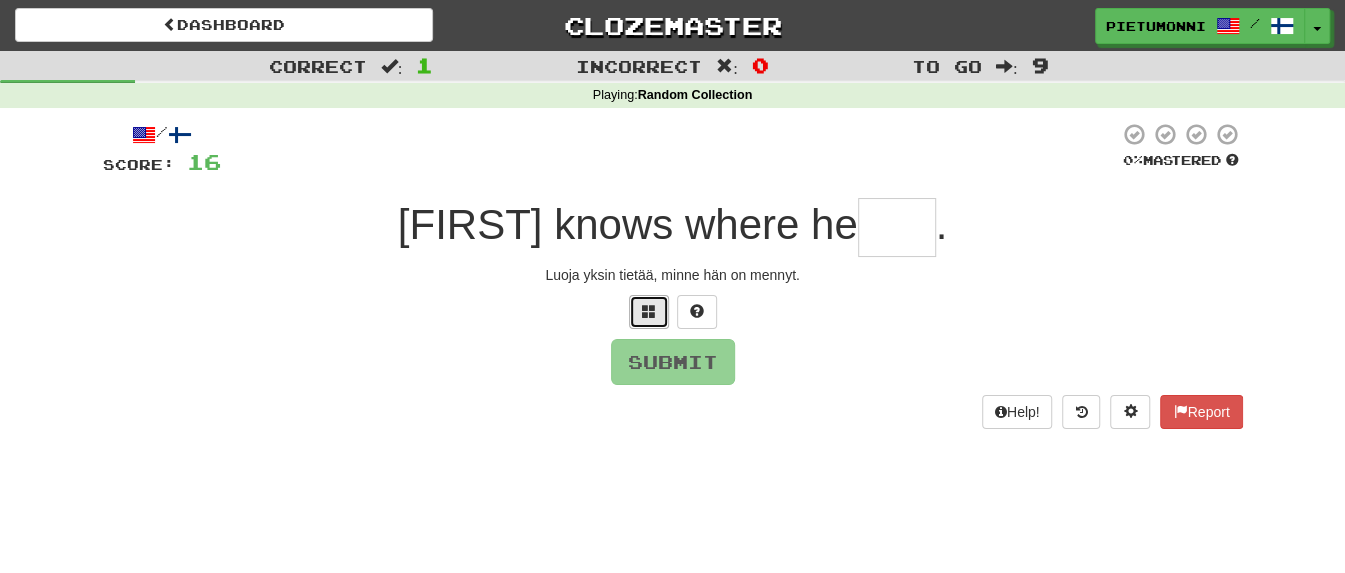 click at bounding box center [649, 311] 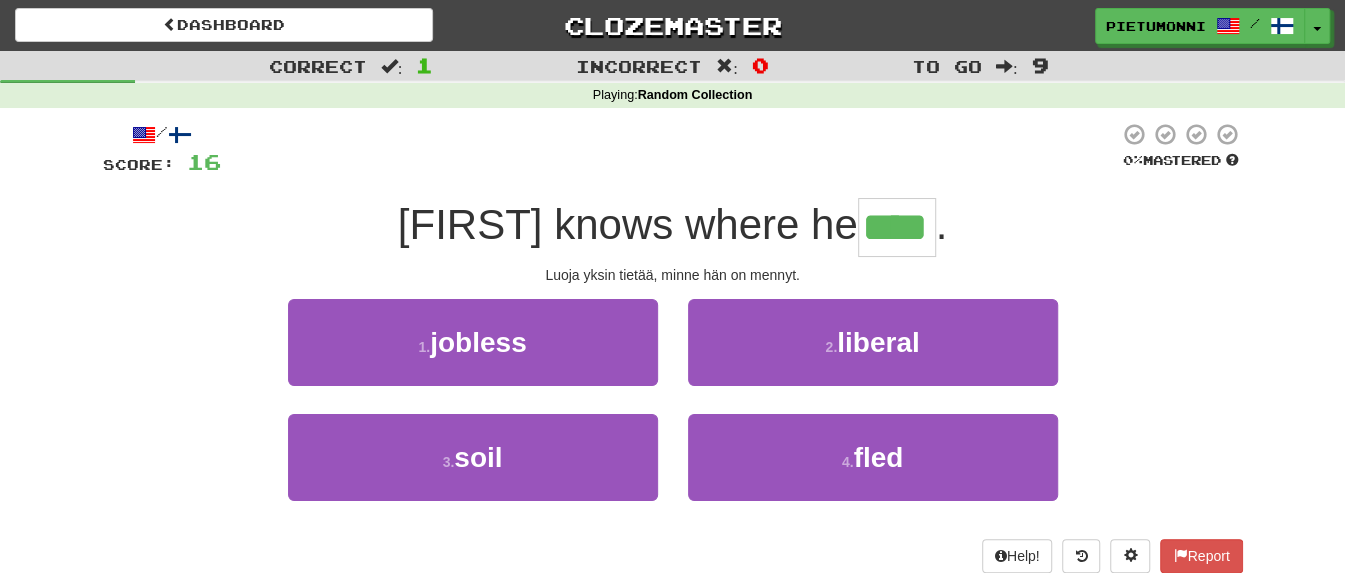 type on "****" 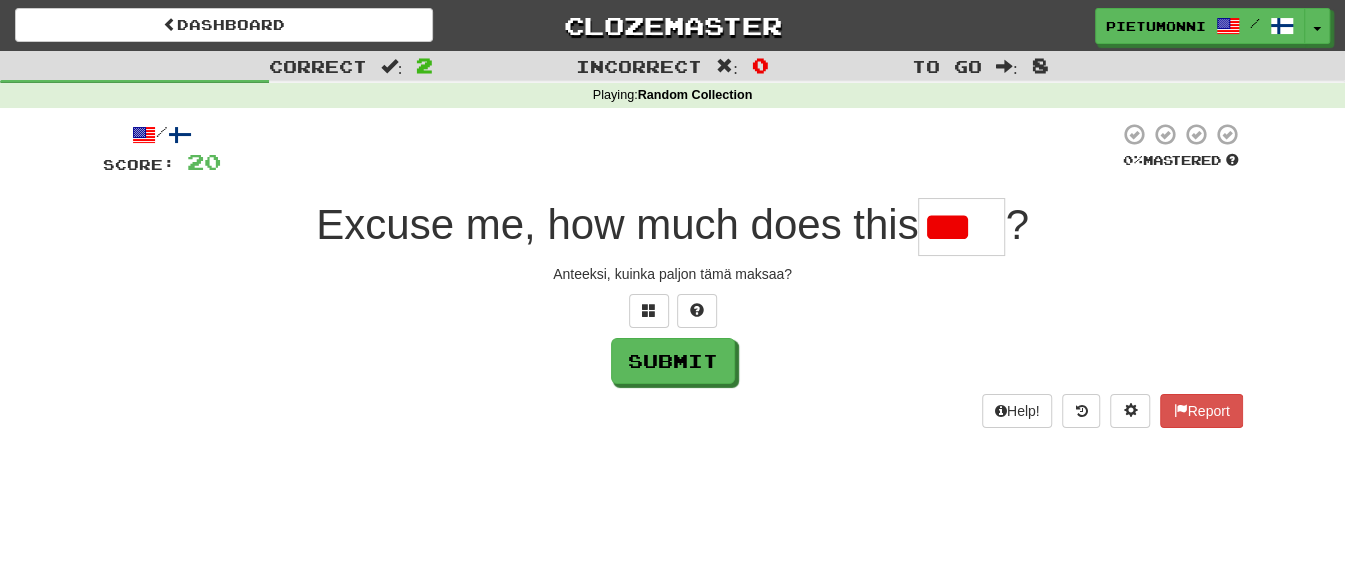 scroll, scrollTop: 0, scrollLeft: 0, axis: both 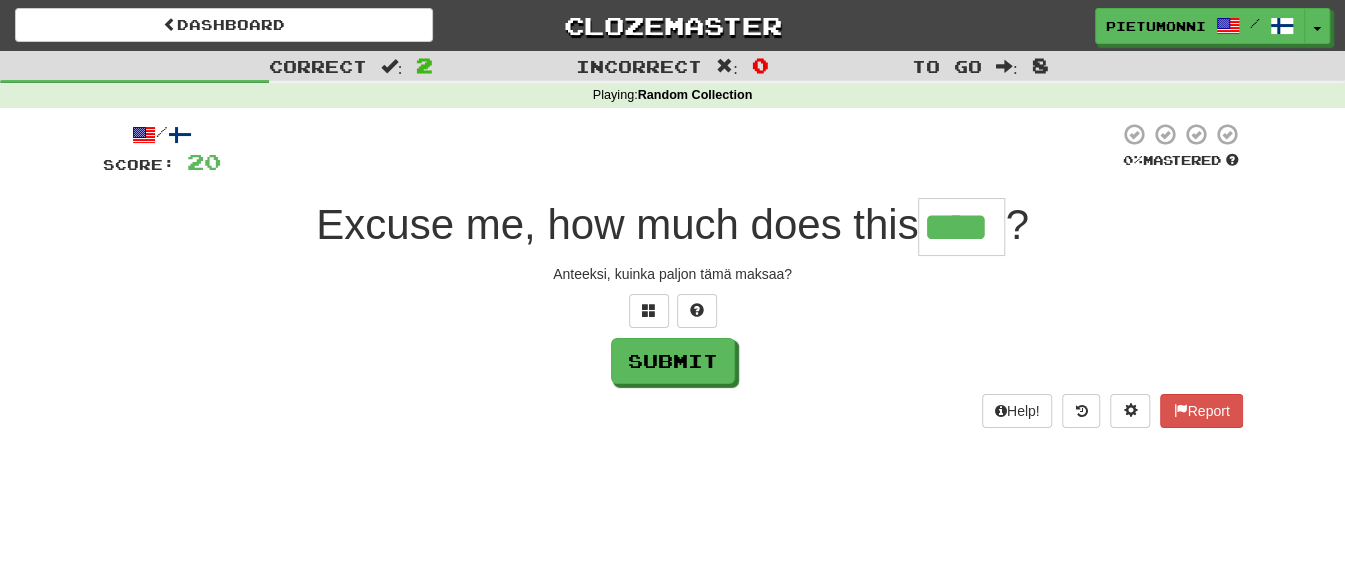 type on "****" 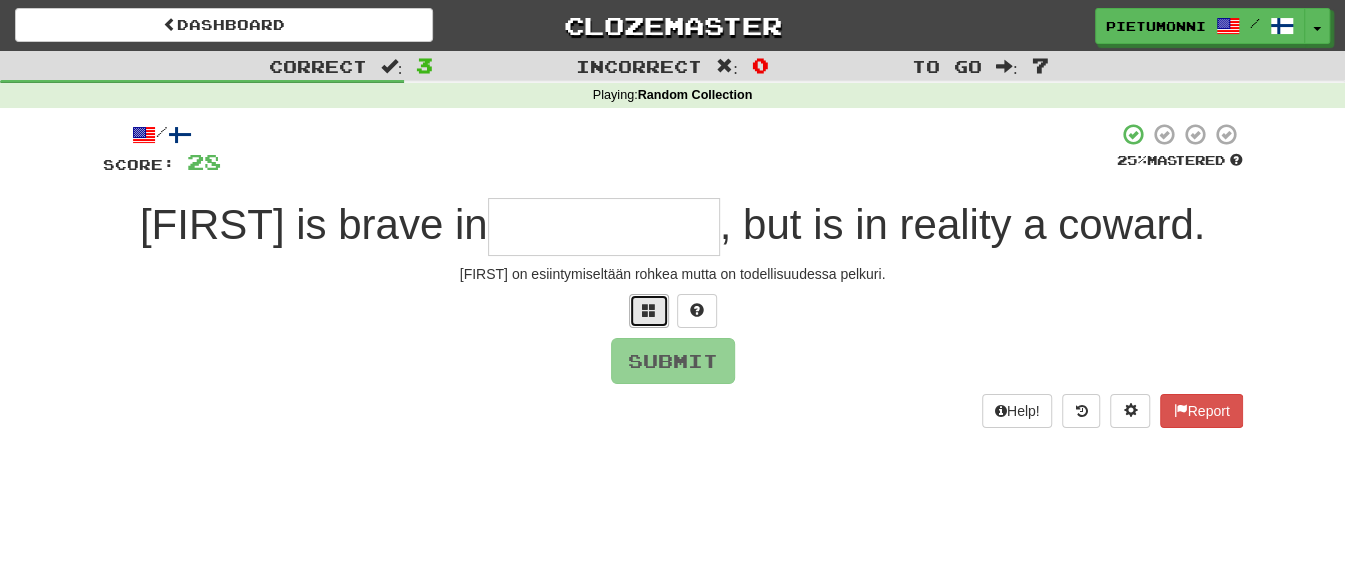 click at bounding box center (649, 311) 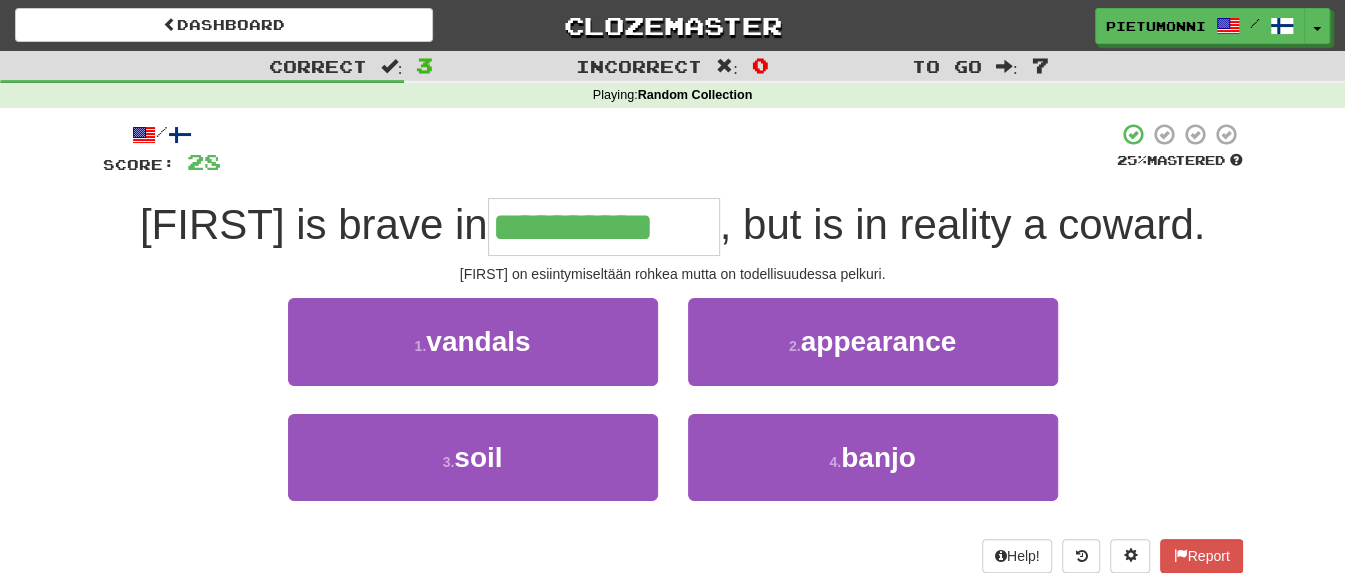 type on "**********" 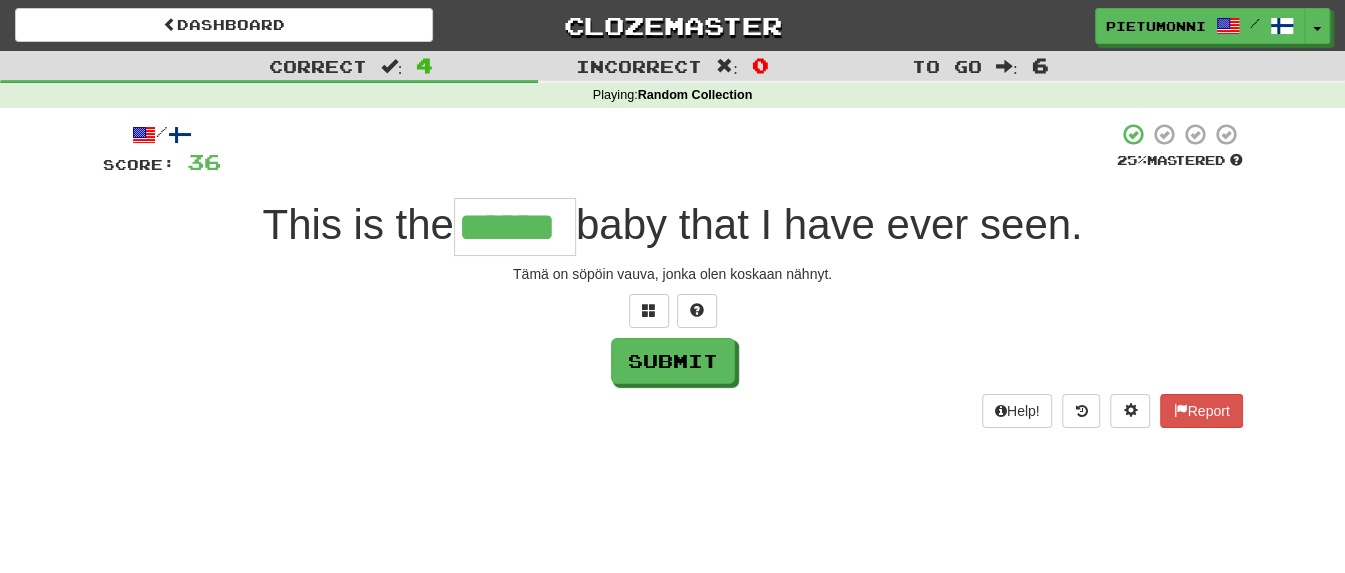 type on "******" 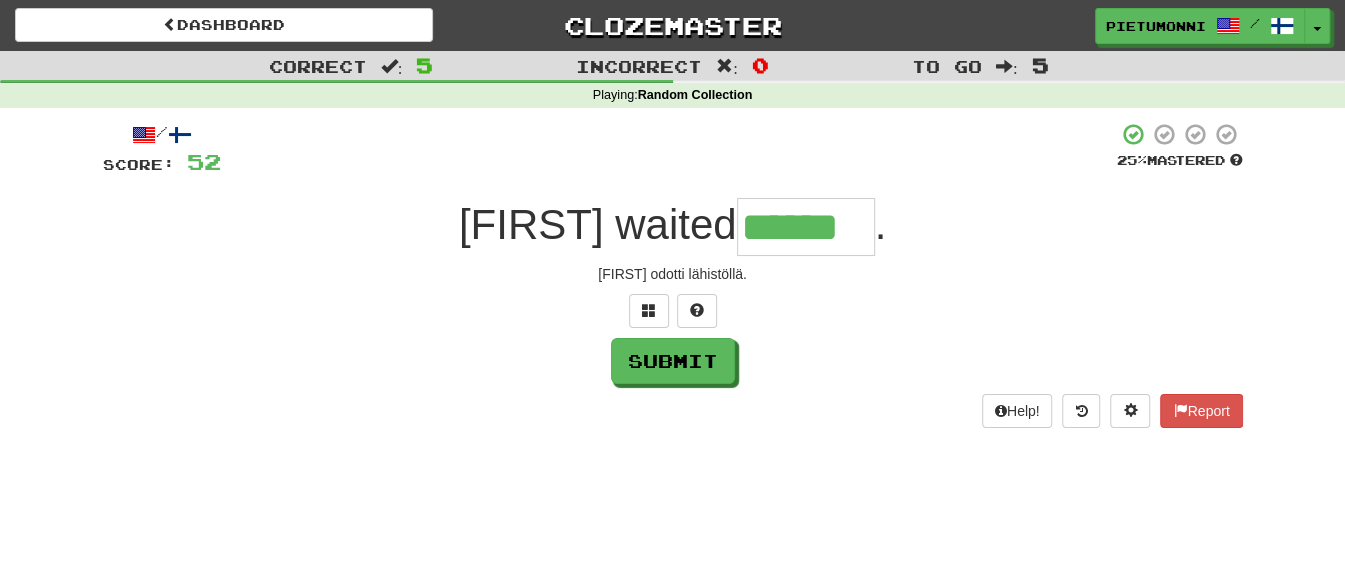 type on "******" 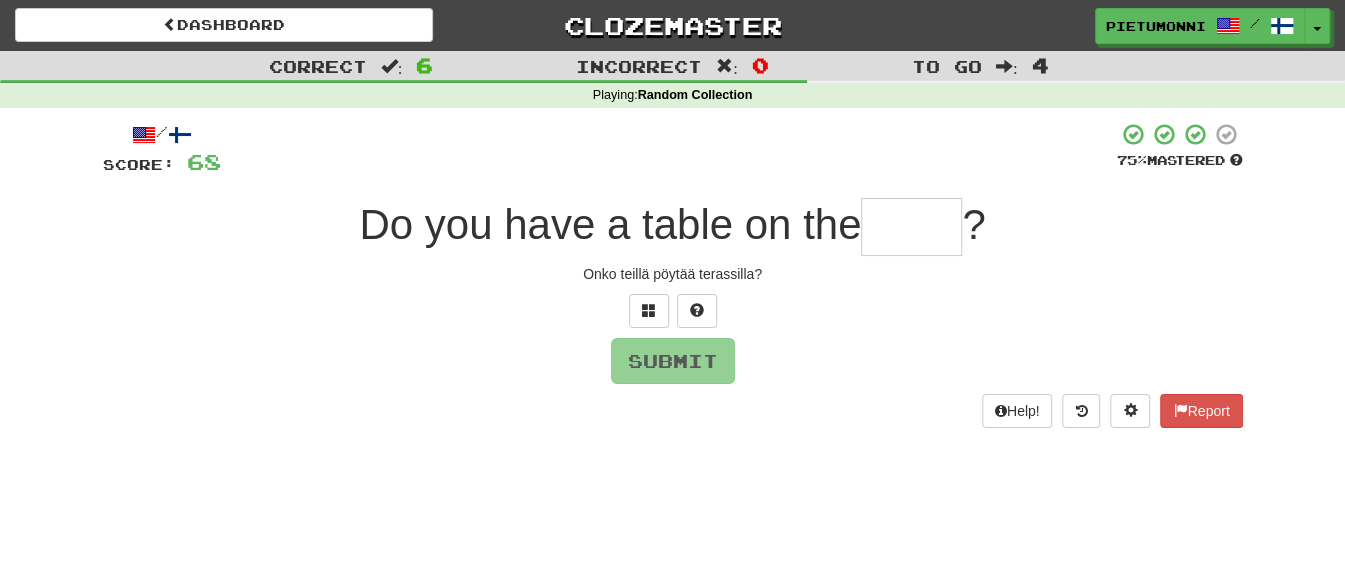 type on "*" 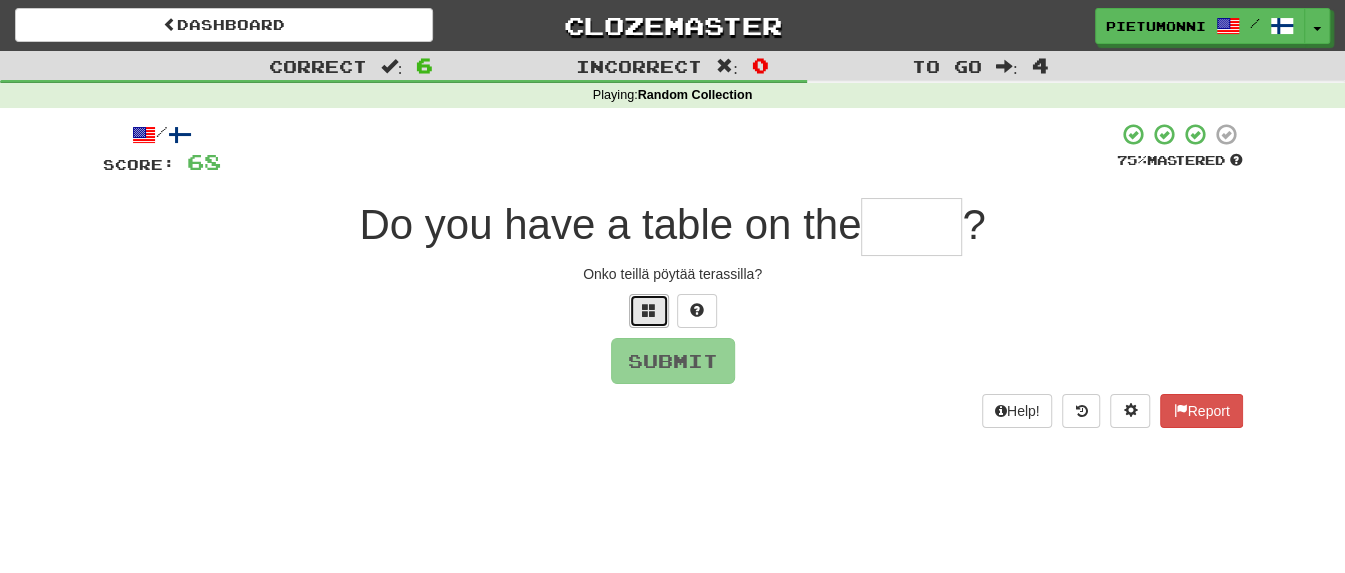 click at bounding box center [649, 311] 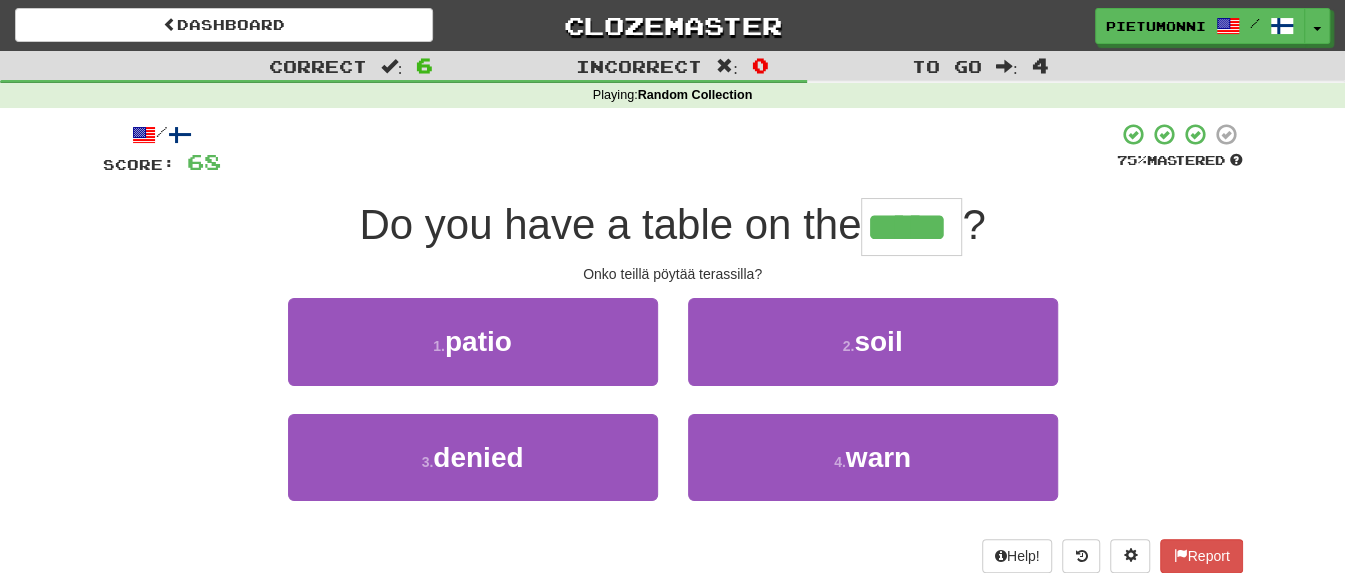 type on "*****" 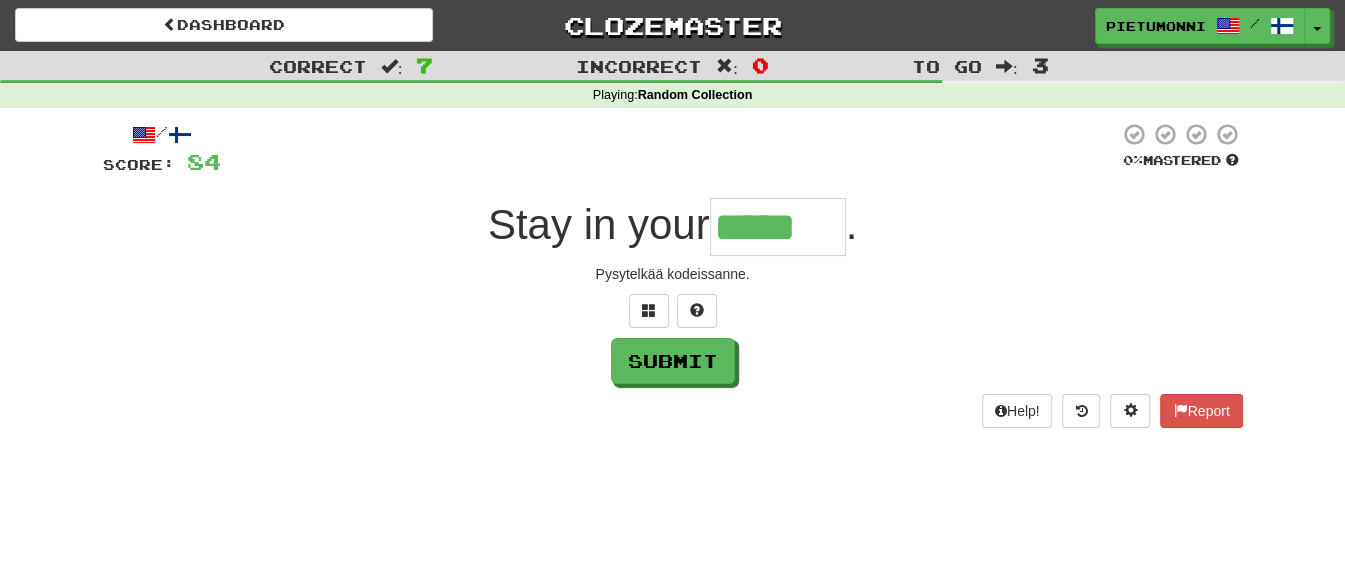 type on "*****" 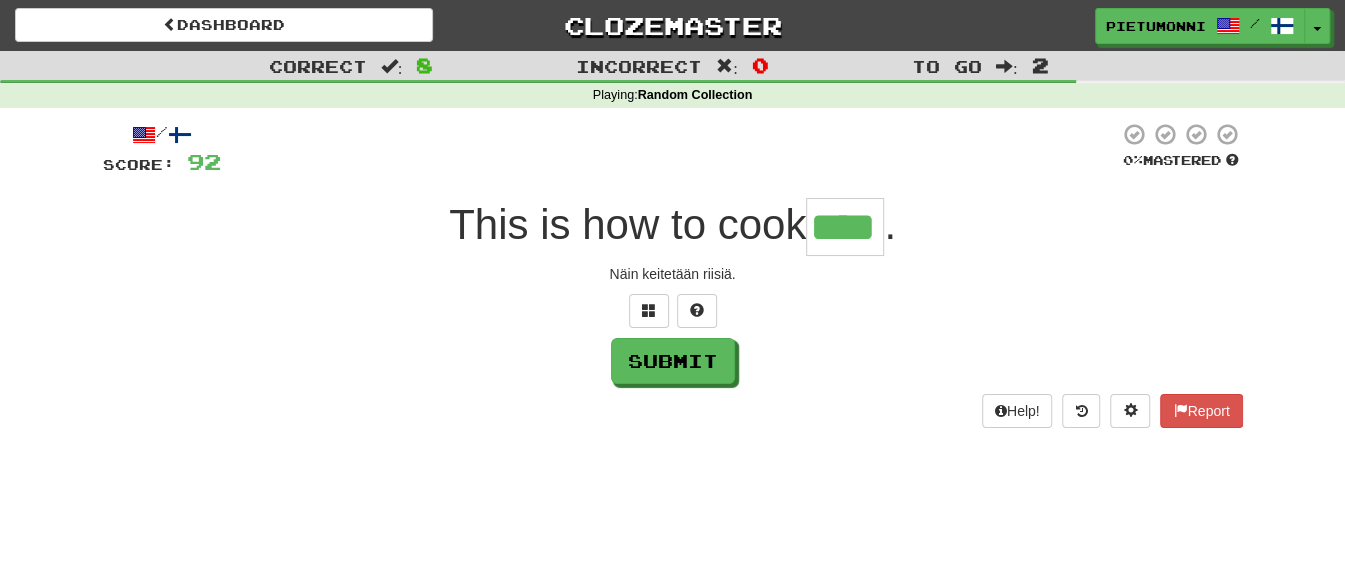 type on "****" 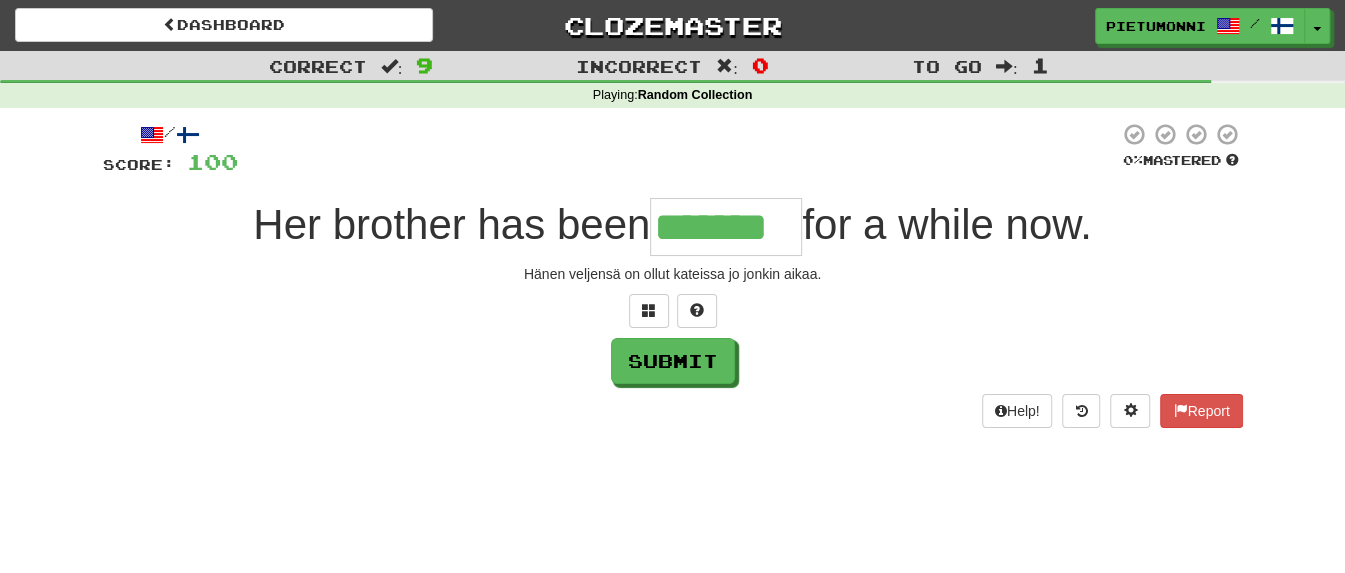 type on "*******" 